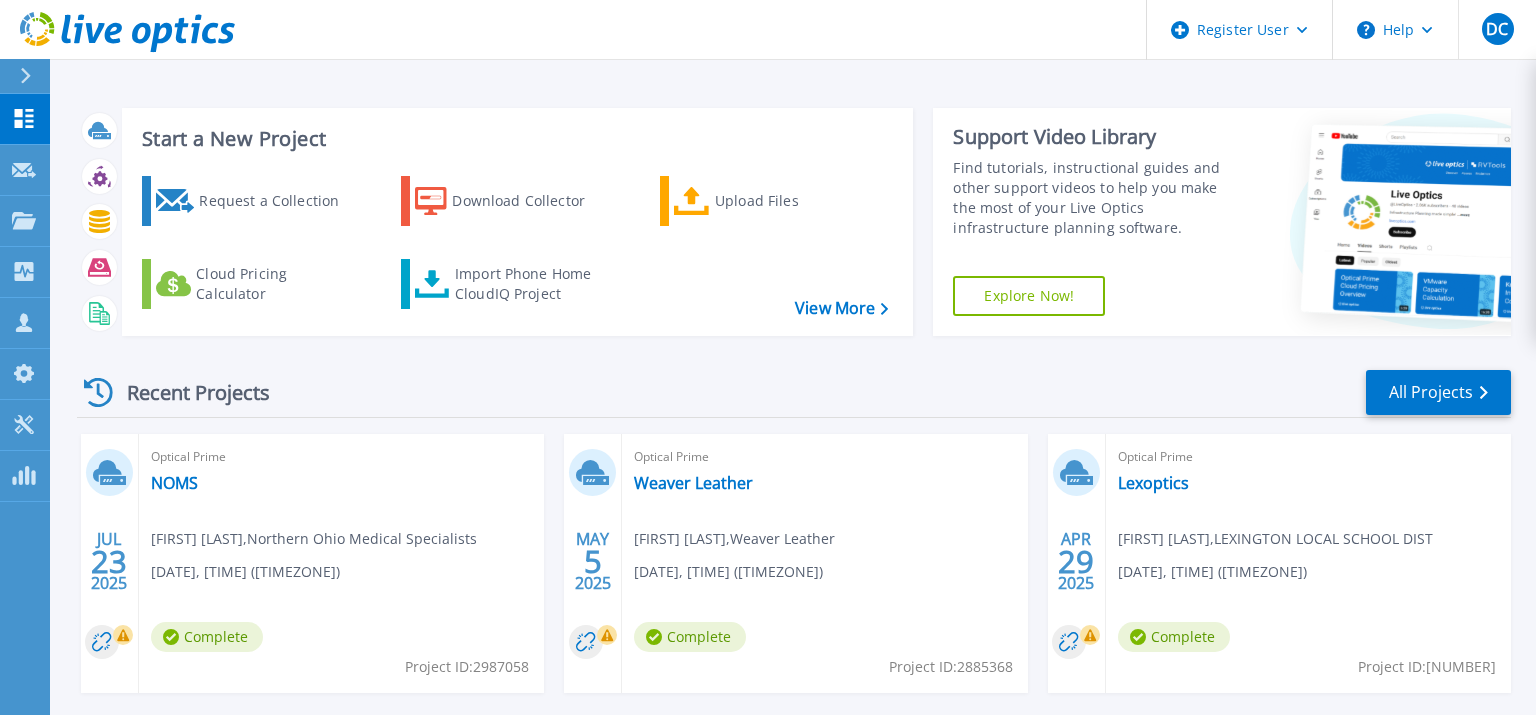 scroll, scrollTop: 0, scrollLeft: 0, axis: both 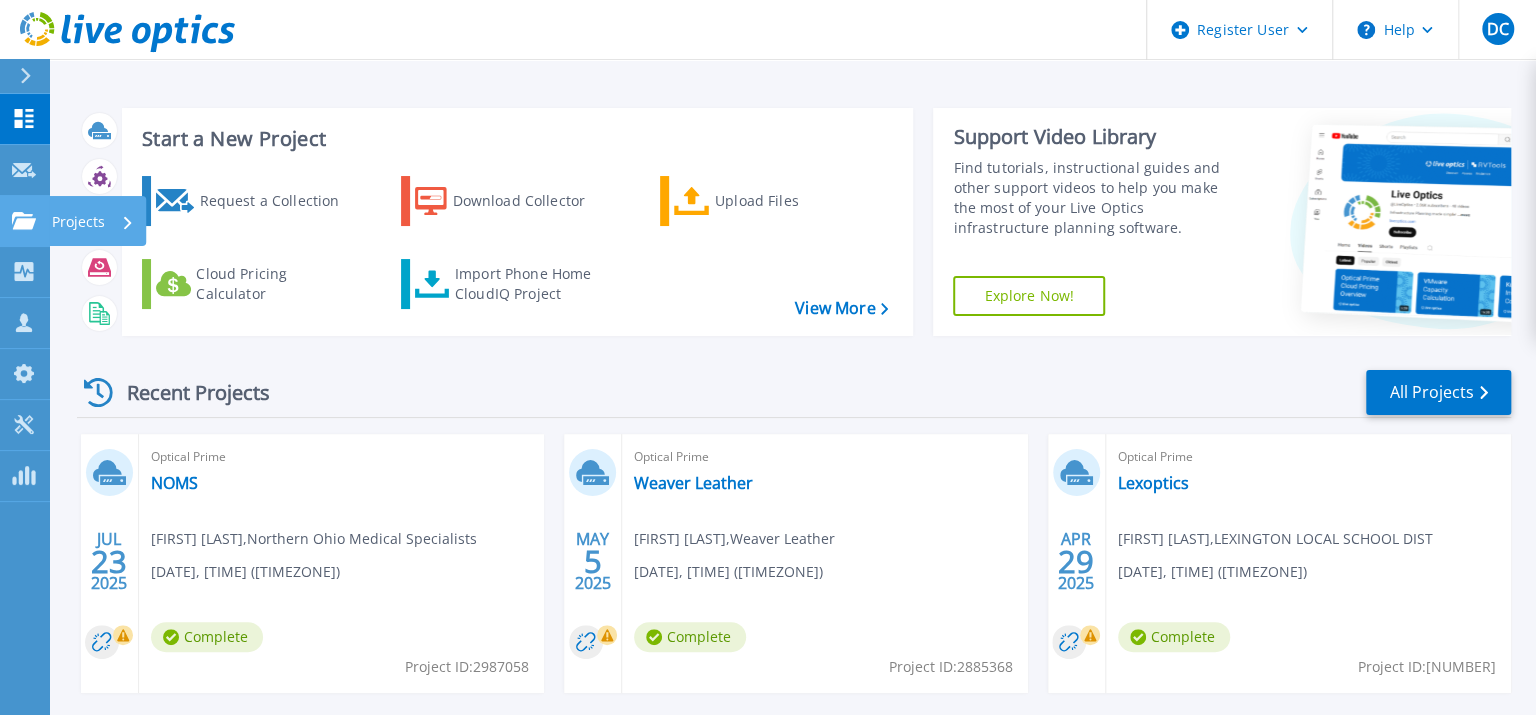 click 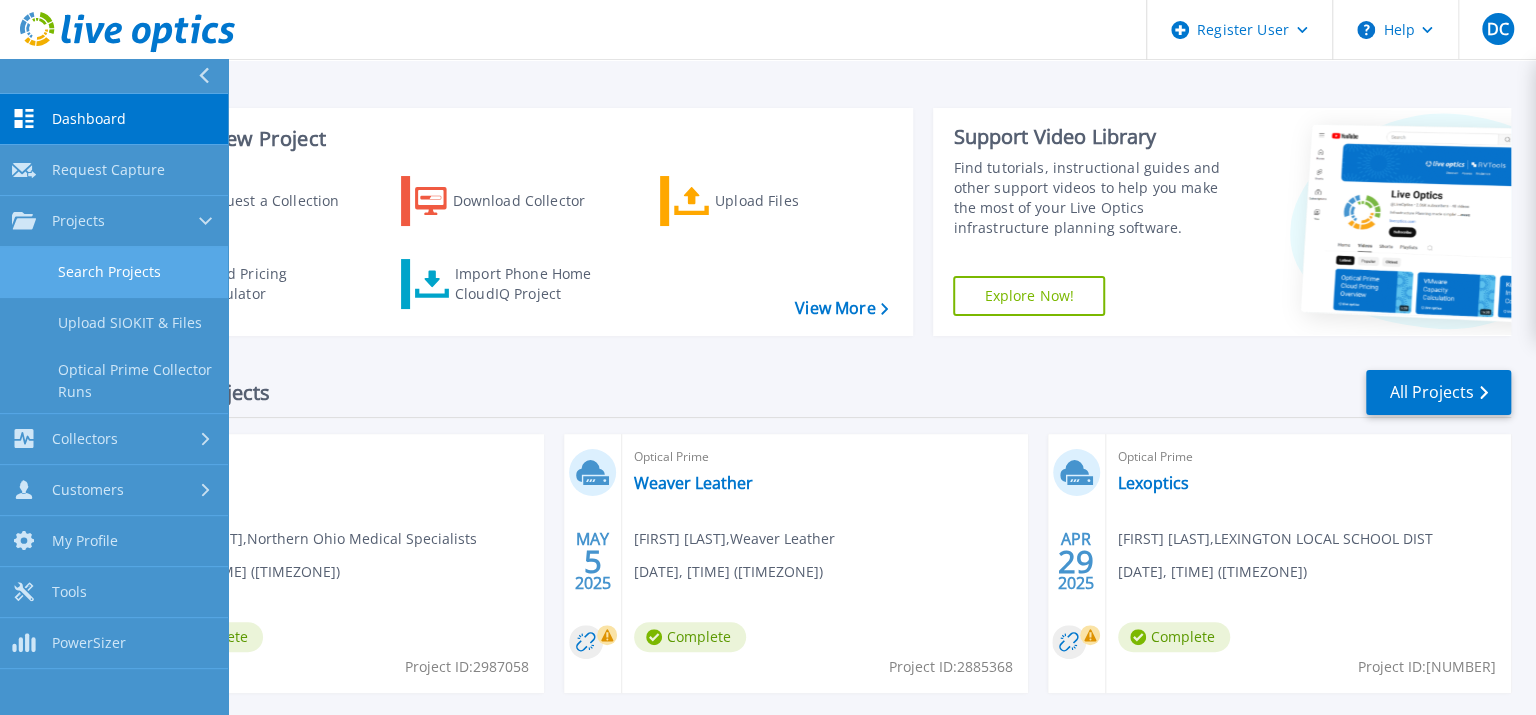 click on "Search Projects" at bounding box center [114, 272] 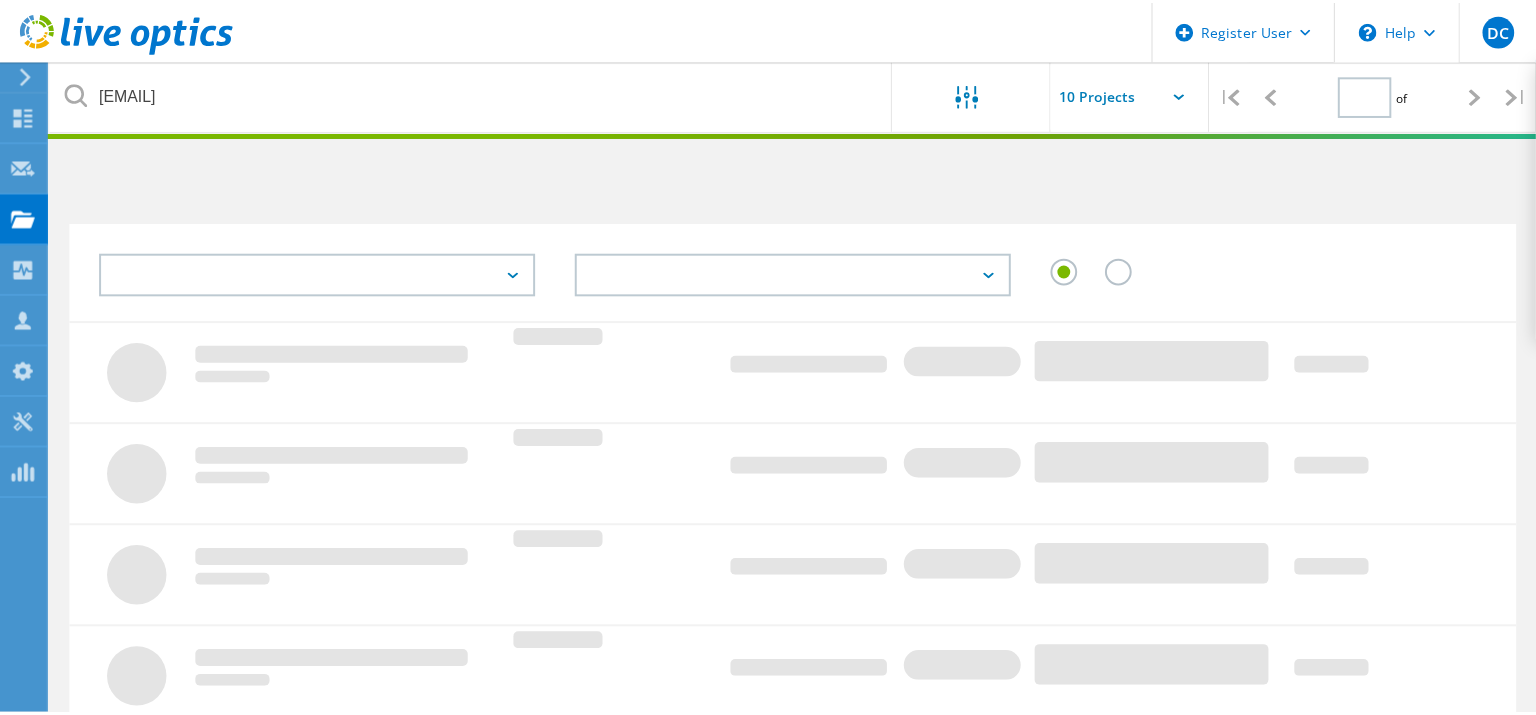 scroll, scrollTop: 0, scrollLeft: 0, axis: both 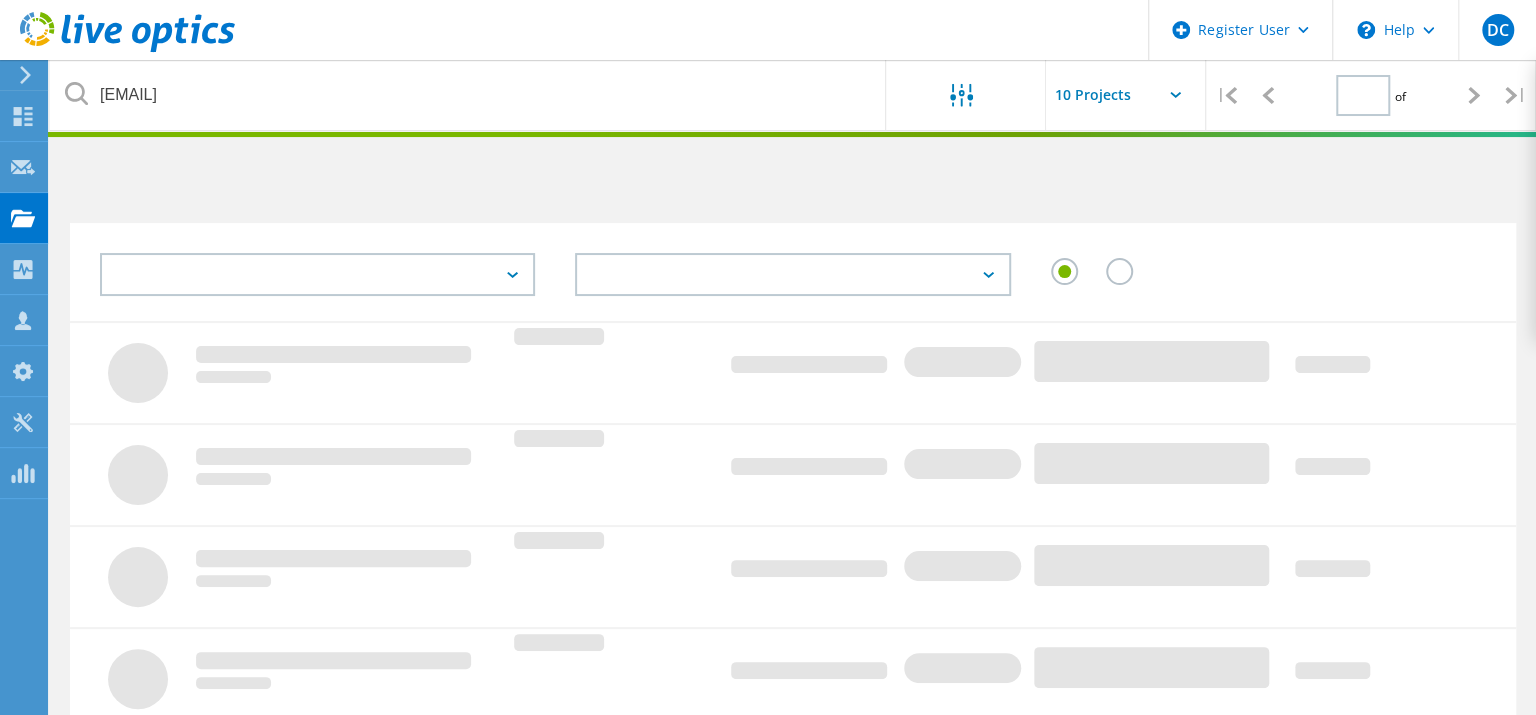 type on "1" 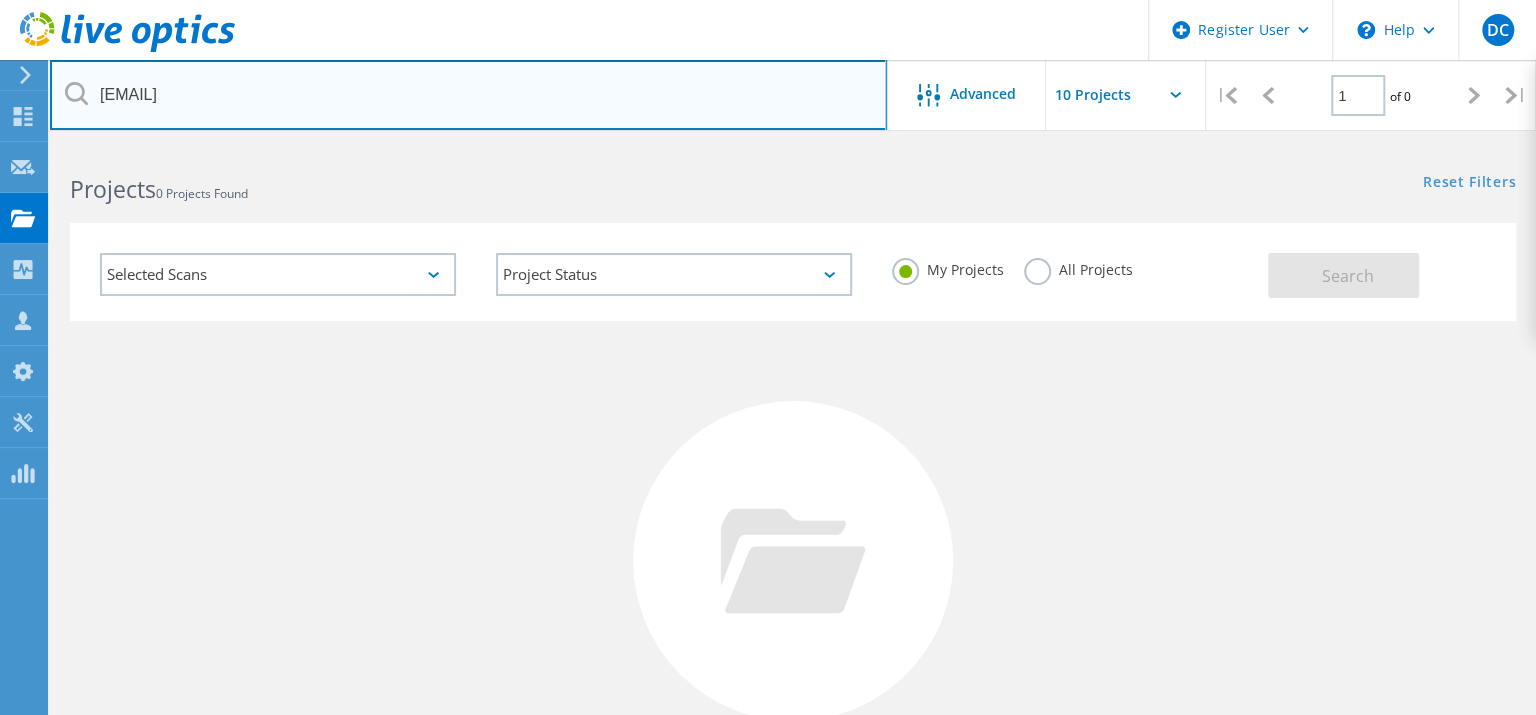 click on "feszg@parmacityschools.org" at bounding box center [468, 95] 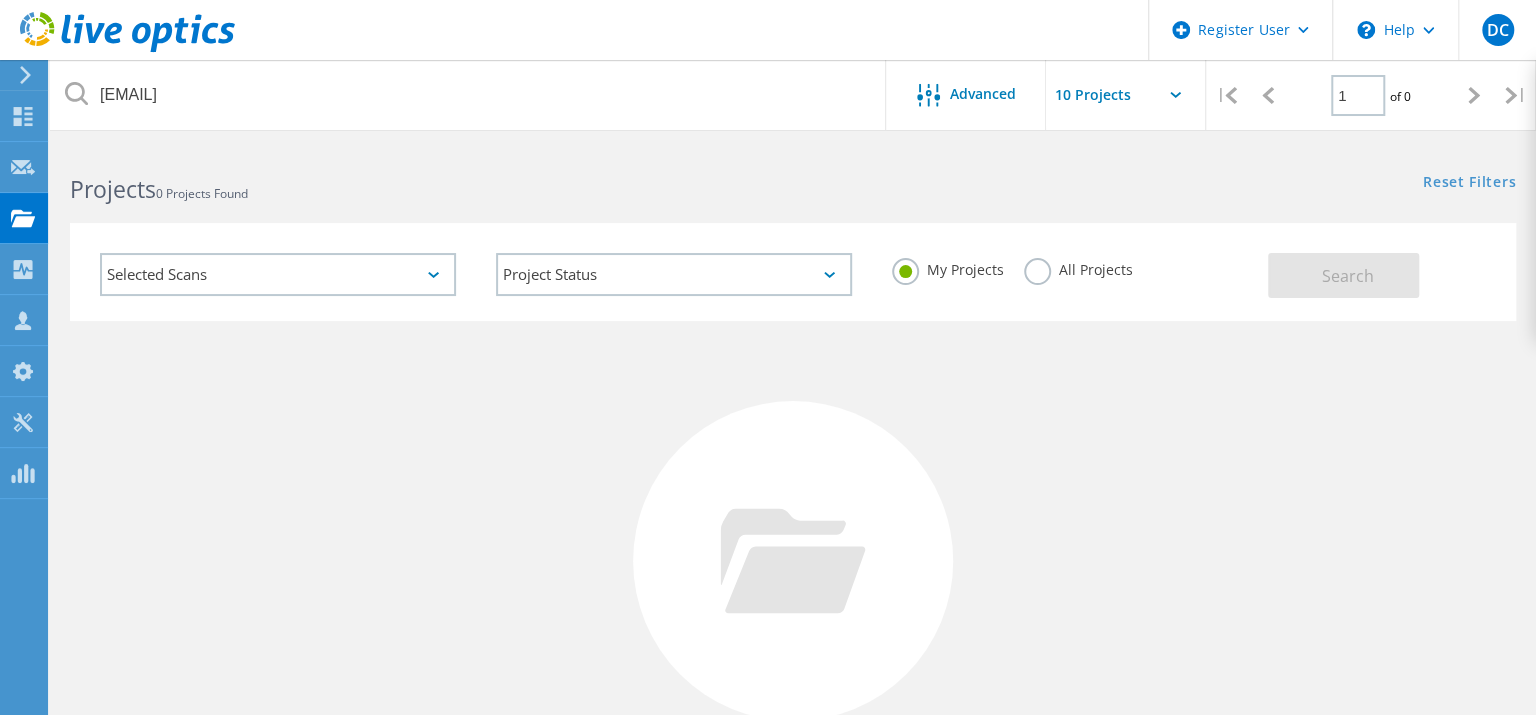click on "Selected Scans   Project Status  In Progress Complete Published Anonymous Archived Error My Projects All Projects Search" 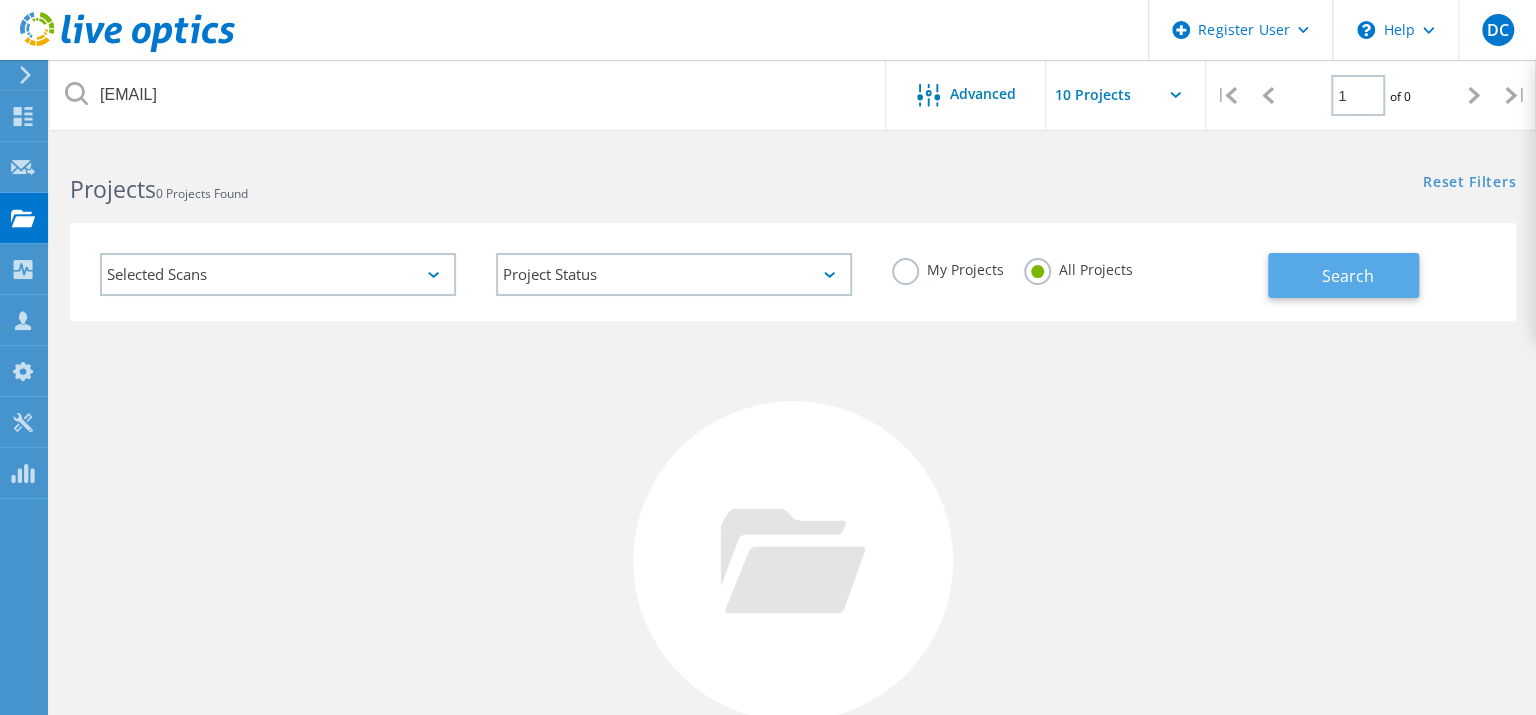 click on "Search" 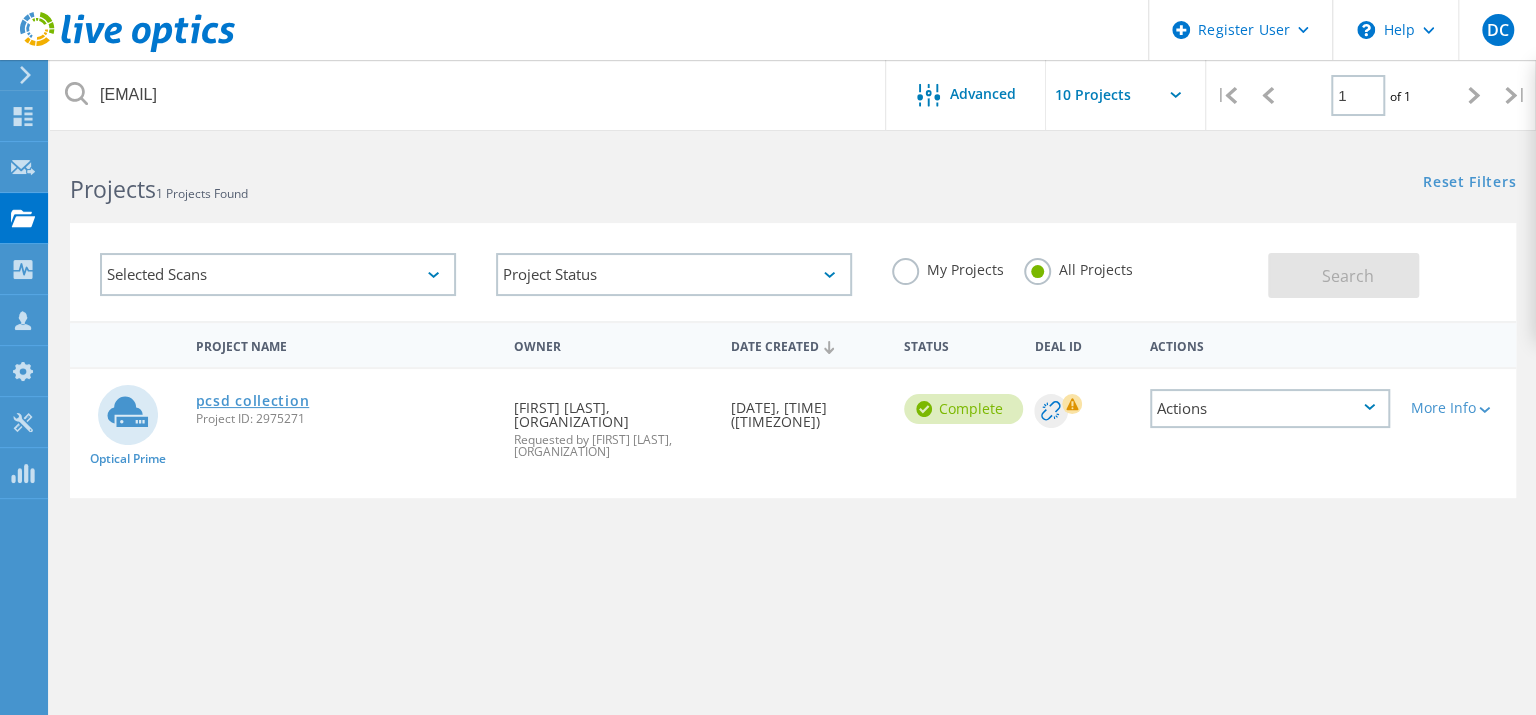 click on "pcsd collection" 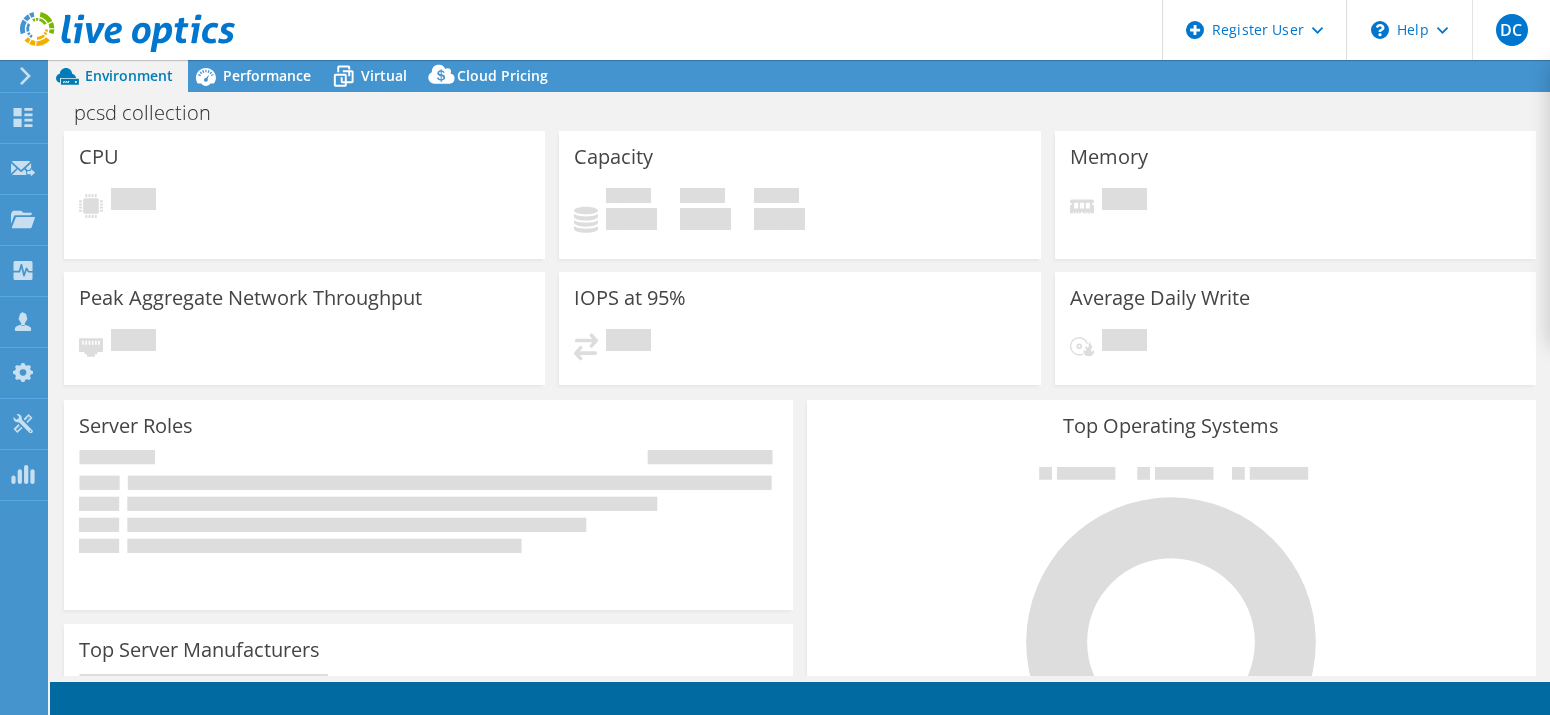 scroll, scrollTop: 0, scrollLeft: 0, axis: both 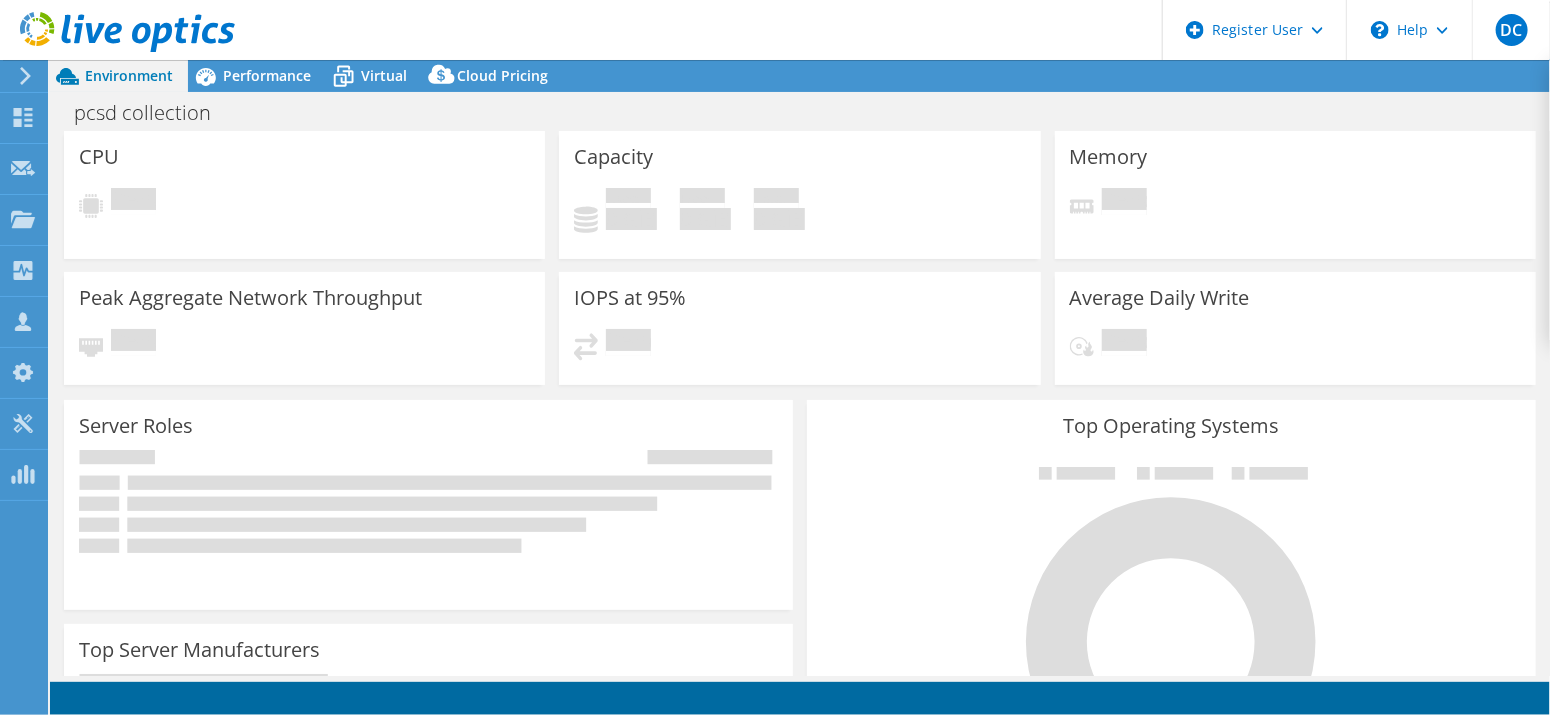 select on "USEast" 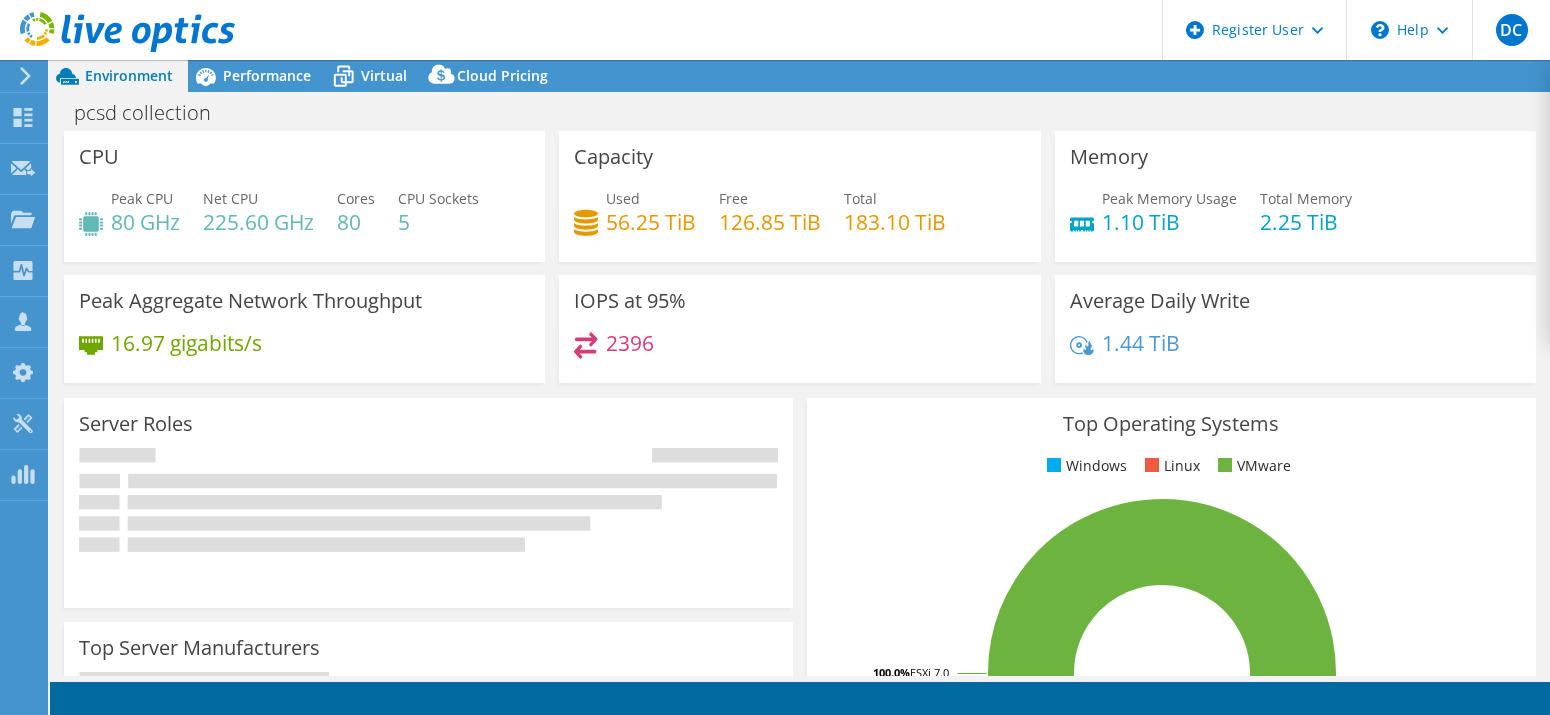 select on "USEast" 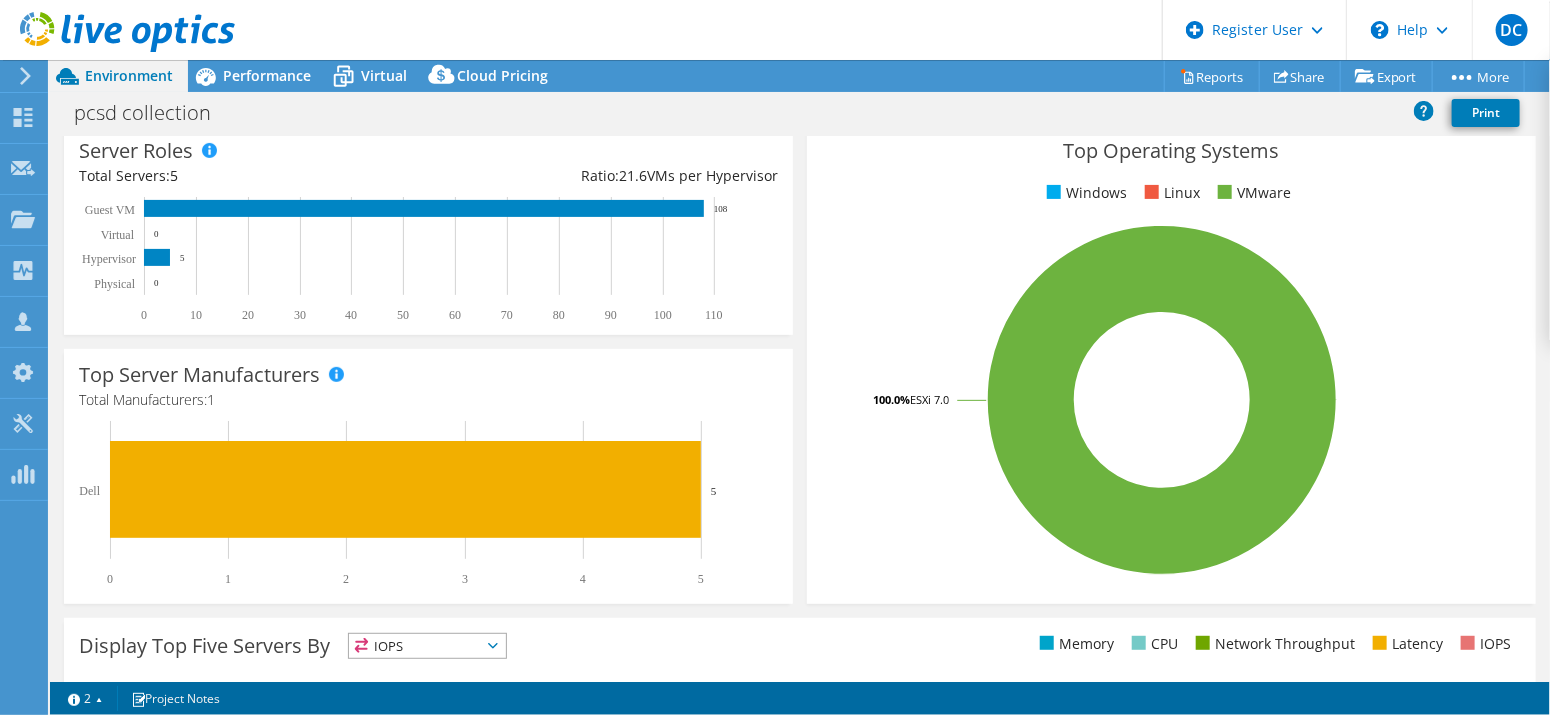 scroll, scrollTop: 0, scrollLeft: 0, axis: both 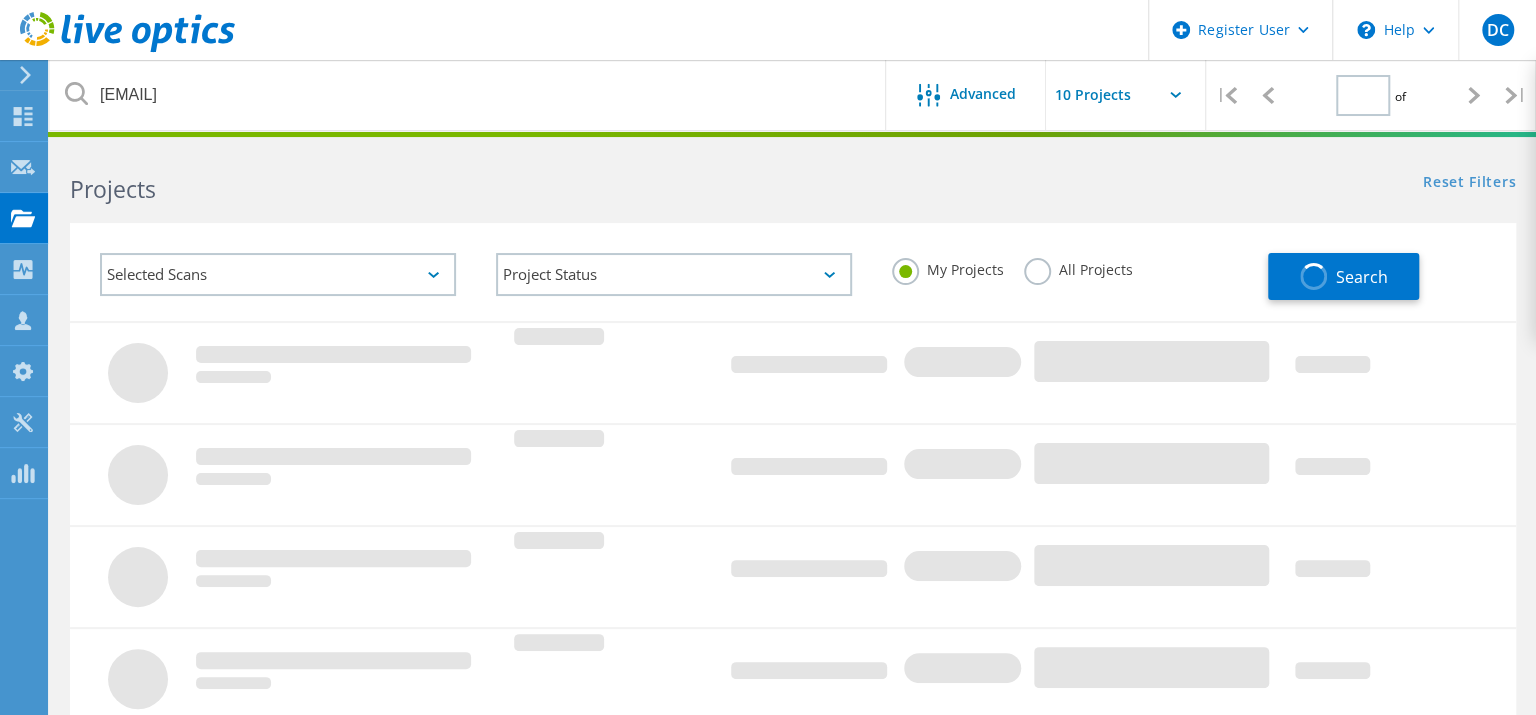 type on "1" 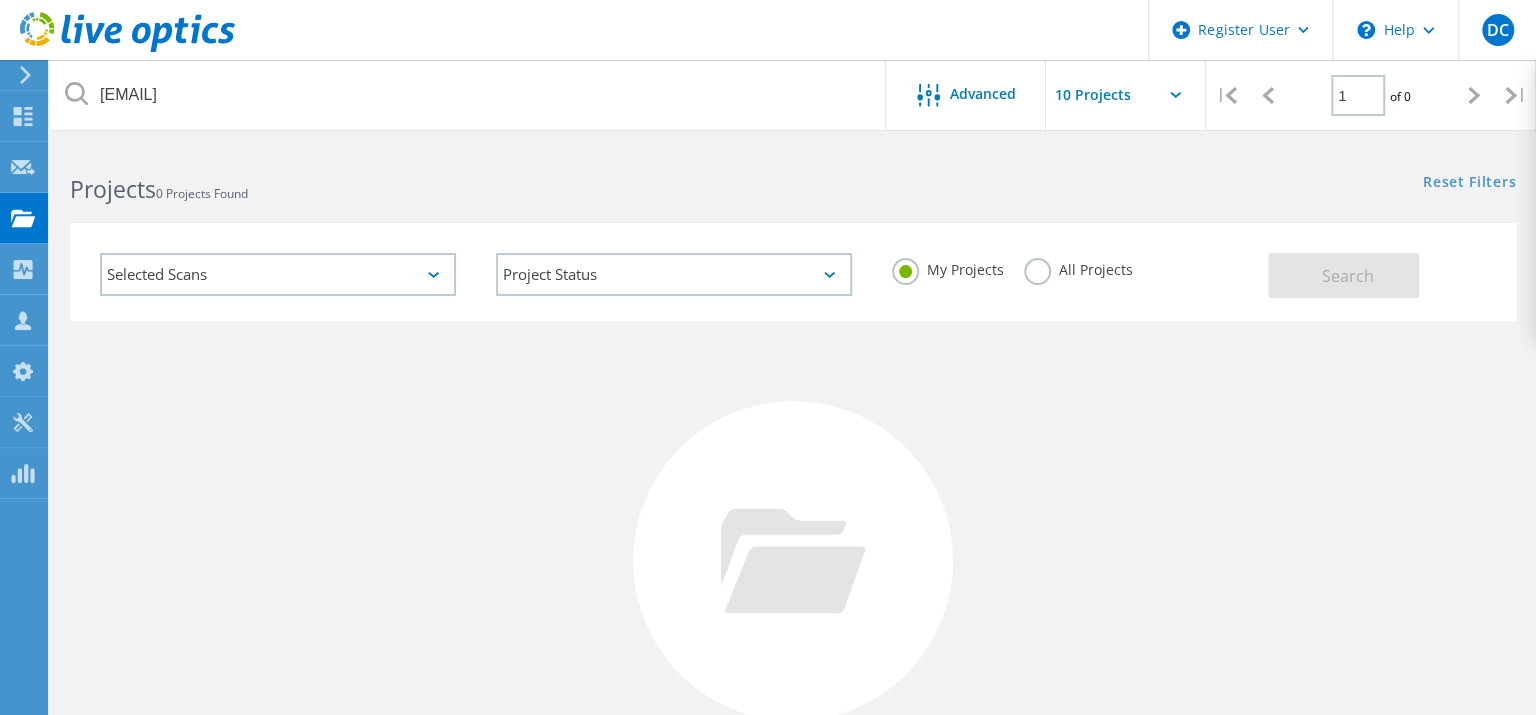 click on "All Projects" 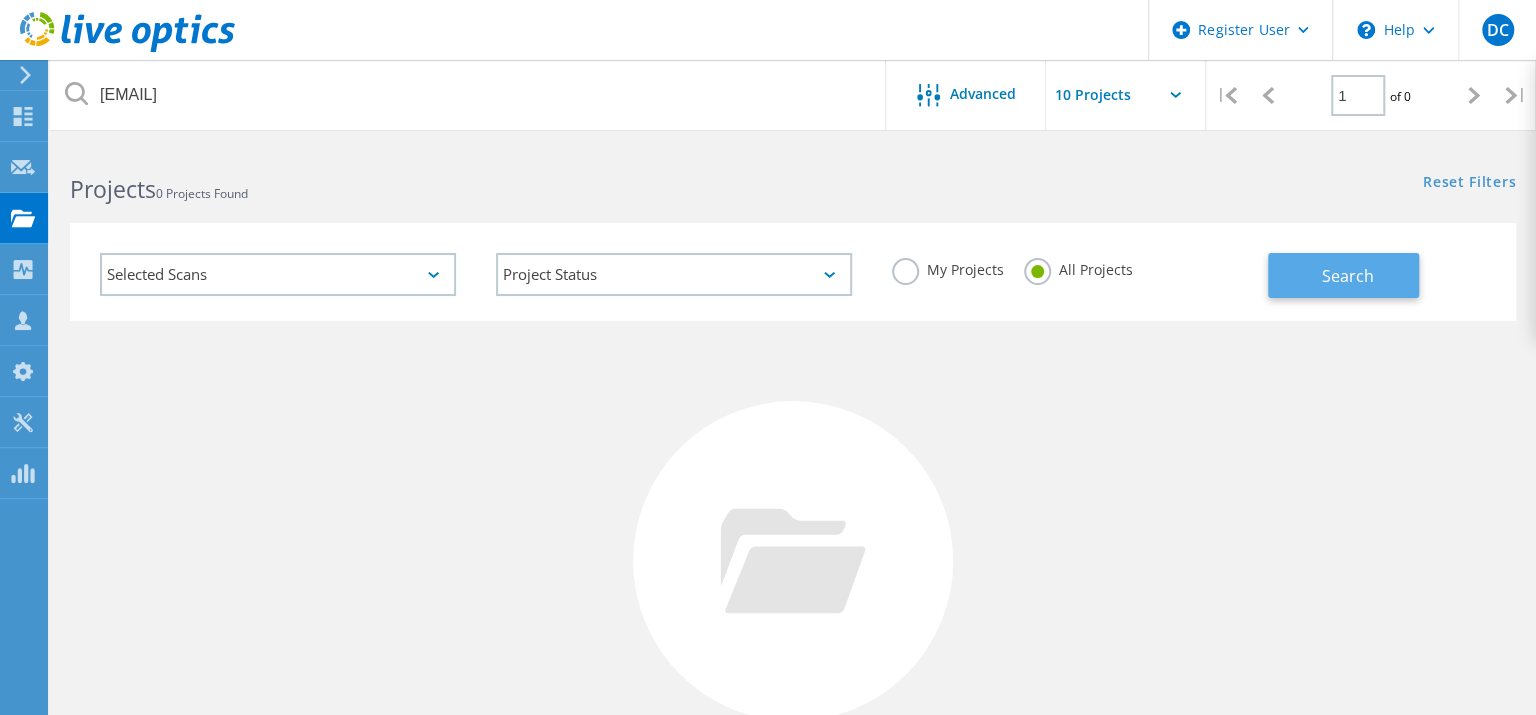 click on "Search" 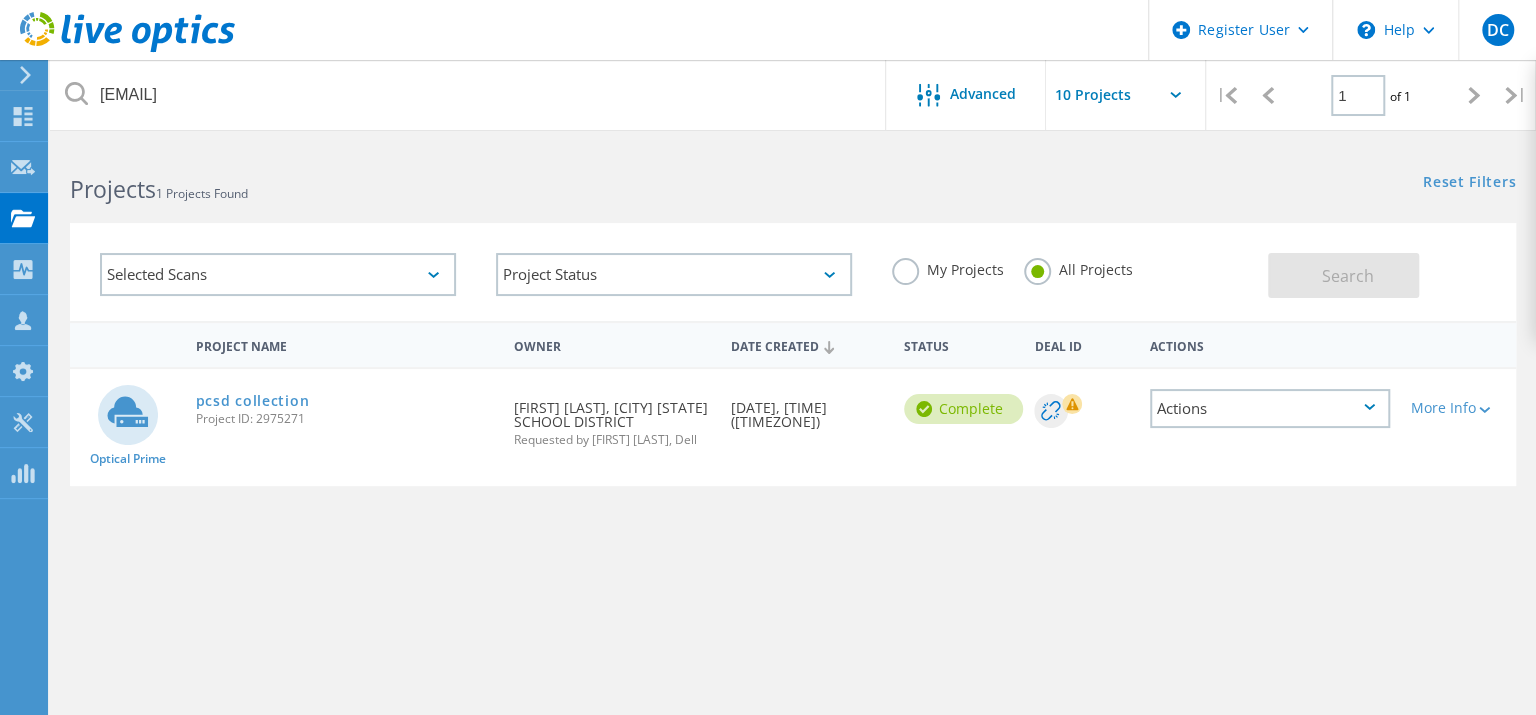 click on "Project Name   Owner   Date Created   Status  Deal Id Actions        Optical Prime  pcsd collection  Project ID: 2975271  Requested By  Garey Fesz, PARMA CITY SCHOOL DISTRICT  Requested by Jonathan Immel, Dell  Date Created  07/14/2025, 07:06 (-04:00)   Complete
Deal Id  Actions   More Info  Collector Runs 1 Servers 5 Disks 5 Cluster Disks 1 Project ID 2975271 SFDC Deal ID 0 Duration 03:00:00:56 Start Time 07/14/2025, 07:07 (-04:00) End Time 07/17/2025, 07:07 (-04:00) Used Local Capacity 83 Used Shared Capacity 57512 Peak Throughput 534.6 IOPS 5787, 2396 Read/Write Ratio 51% / 49" 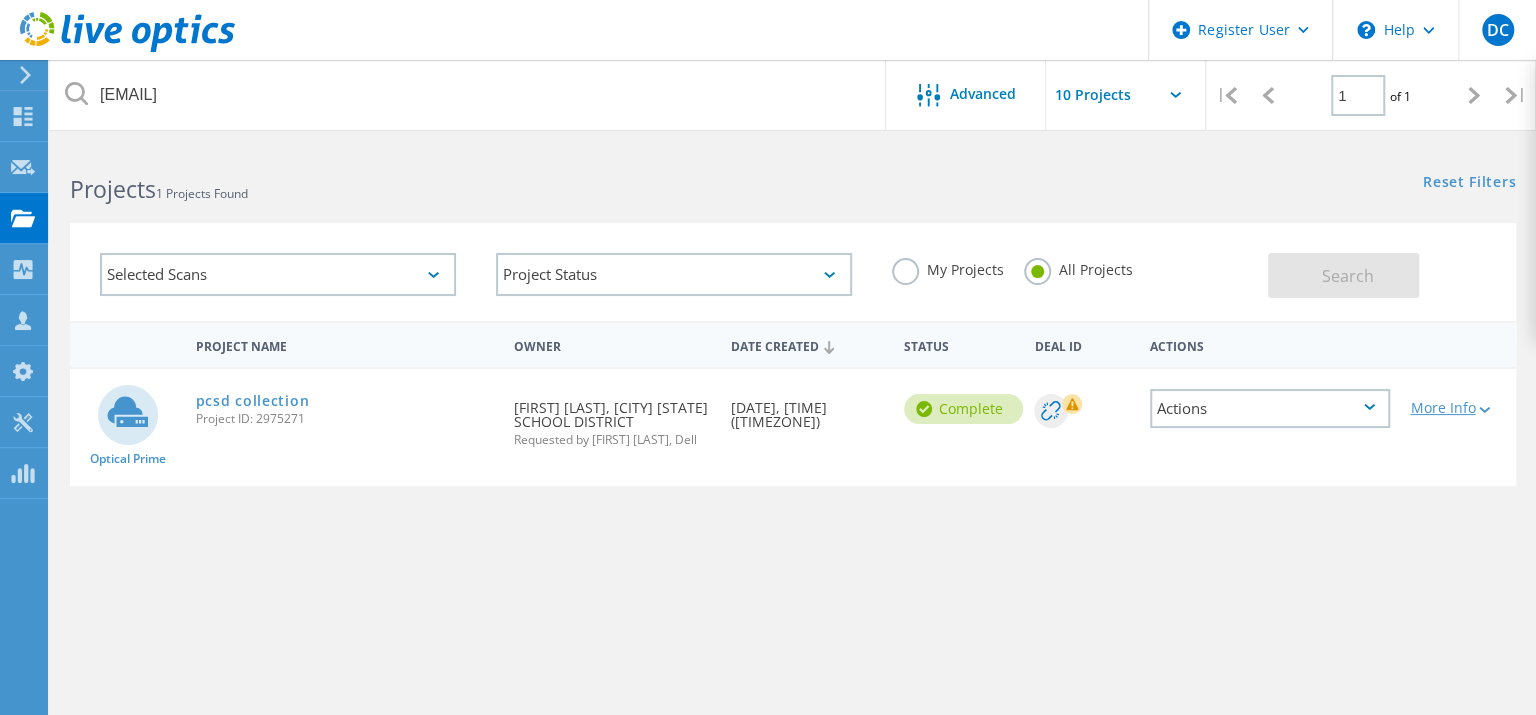 click on "More Info" 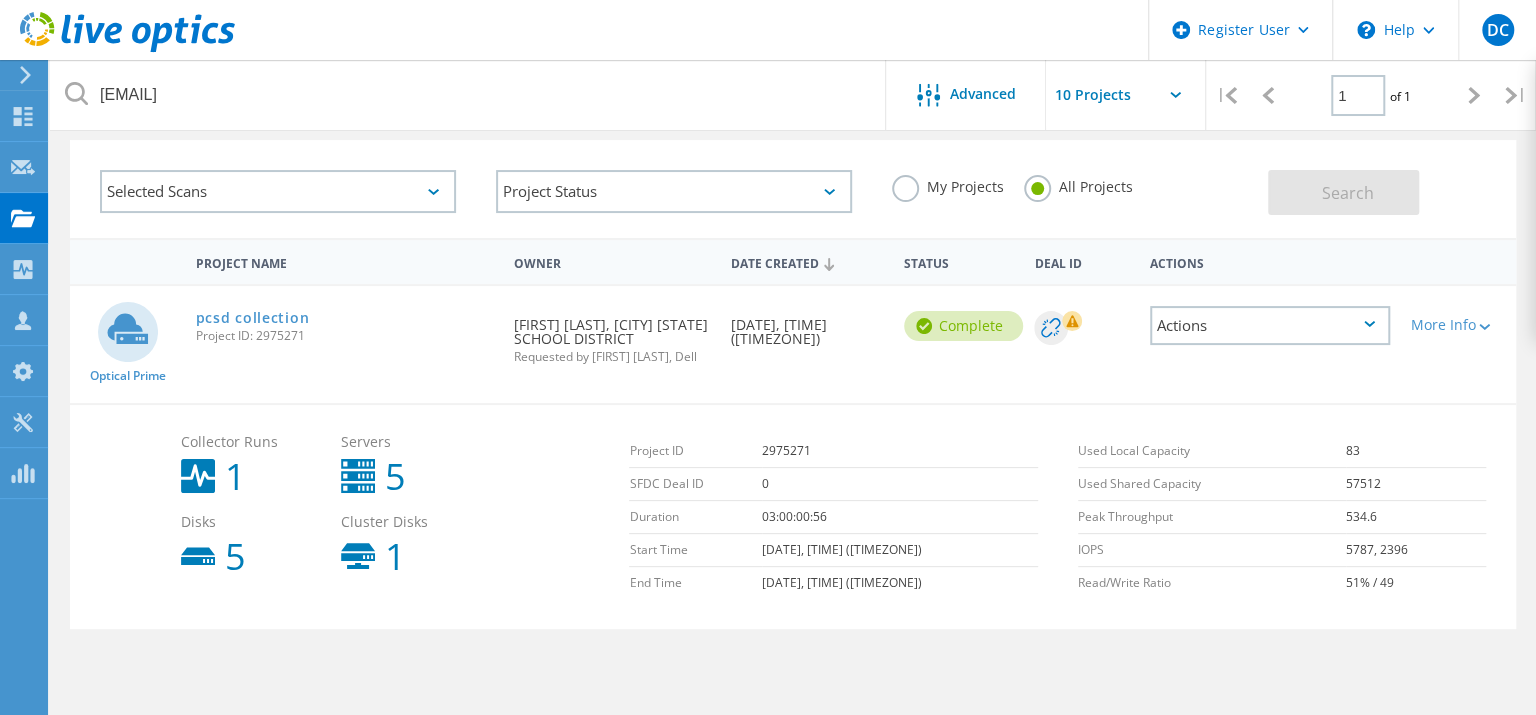 scroll, scrollTop: 200, scrollLeft: 0, axis: vertical 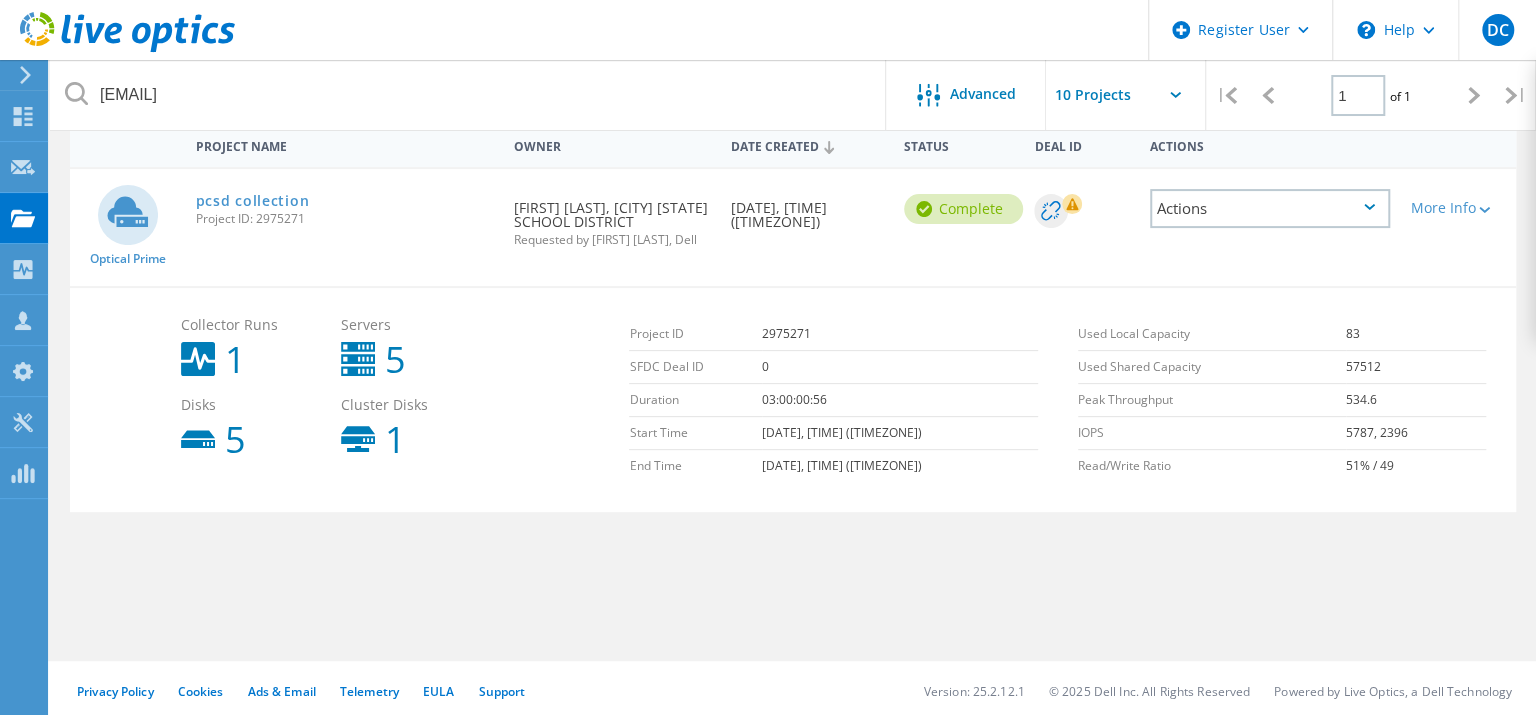click on "Project Name   Owner   Date Created   Status  Deal Id Actions        Optical Prime  pcsd collection  Project ID: 2975271  Requested By  Garey Fesz, PARMA CITY SCHOOL DISTRICT  Requested by Jonathan Immel, Dell  Date Created  07/14/2025, 07:06 (-04:00)   Complete
Deal Id  Actions   More Info  Collector Runs 1 Servers 5 Disks 5 Cluster Disks 1 Project ID 2975271 SFDC Deal ID 0 Duration 03:00:00:56 Start Time 07/14/2025, 07:07 (-04:00) End Time 07/17/2025, 07:07 (-04:00) Used Local Capacity 83 Used Shared Capacity 57512 Peak Throughput 534.6 IOPS 5787, 2396 Read/Write Ratio 51% / 49" 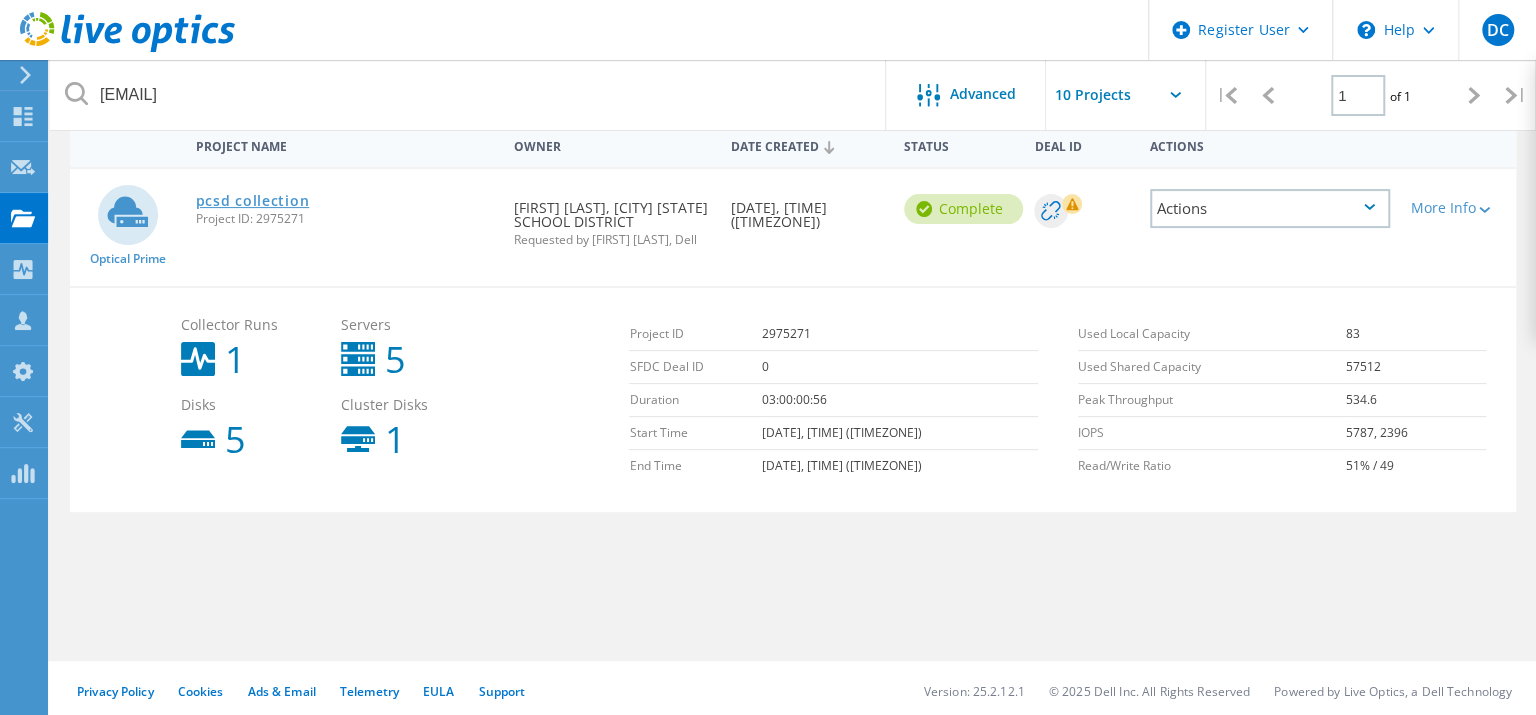 click on "pcsd collection" 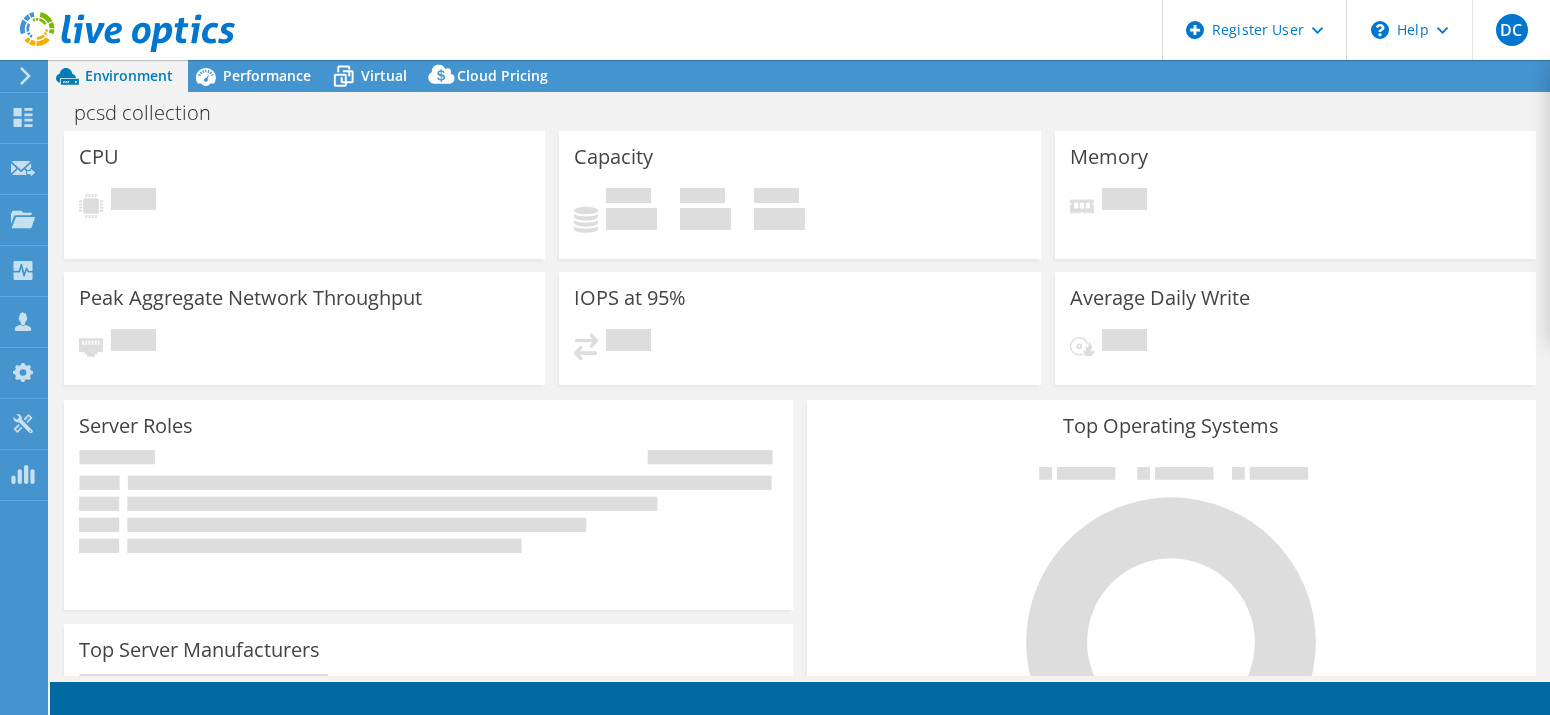 scroll, scrollTop: 0, scrollLeft: 0, axis: both 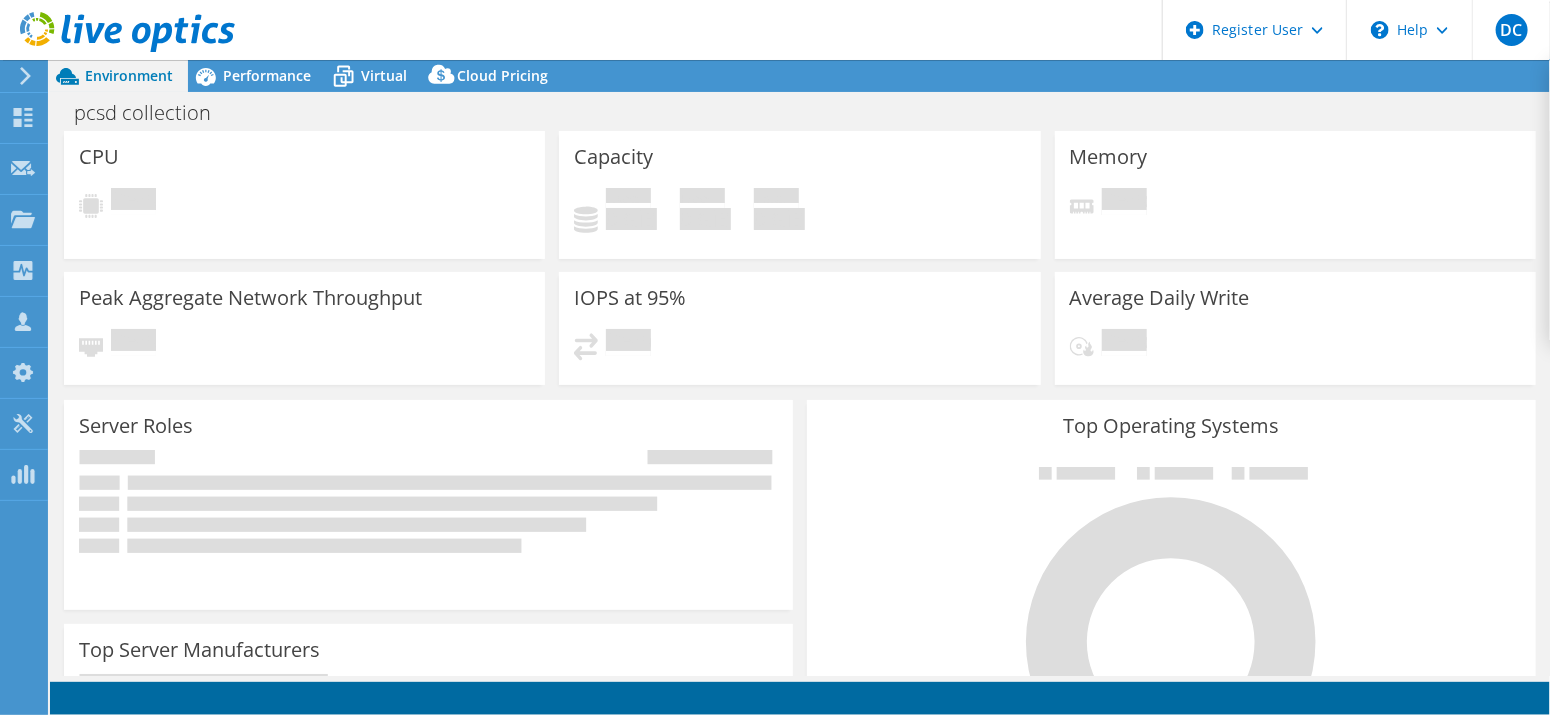 select on "USEast" 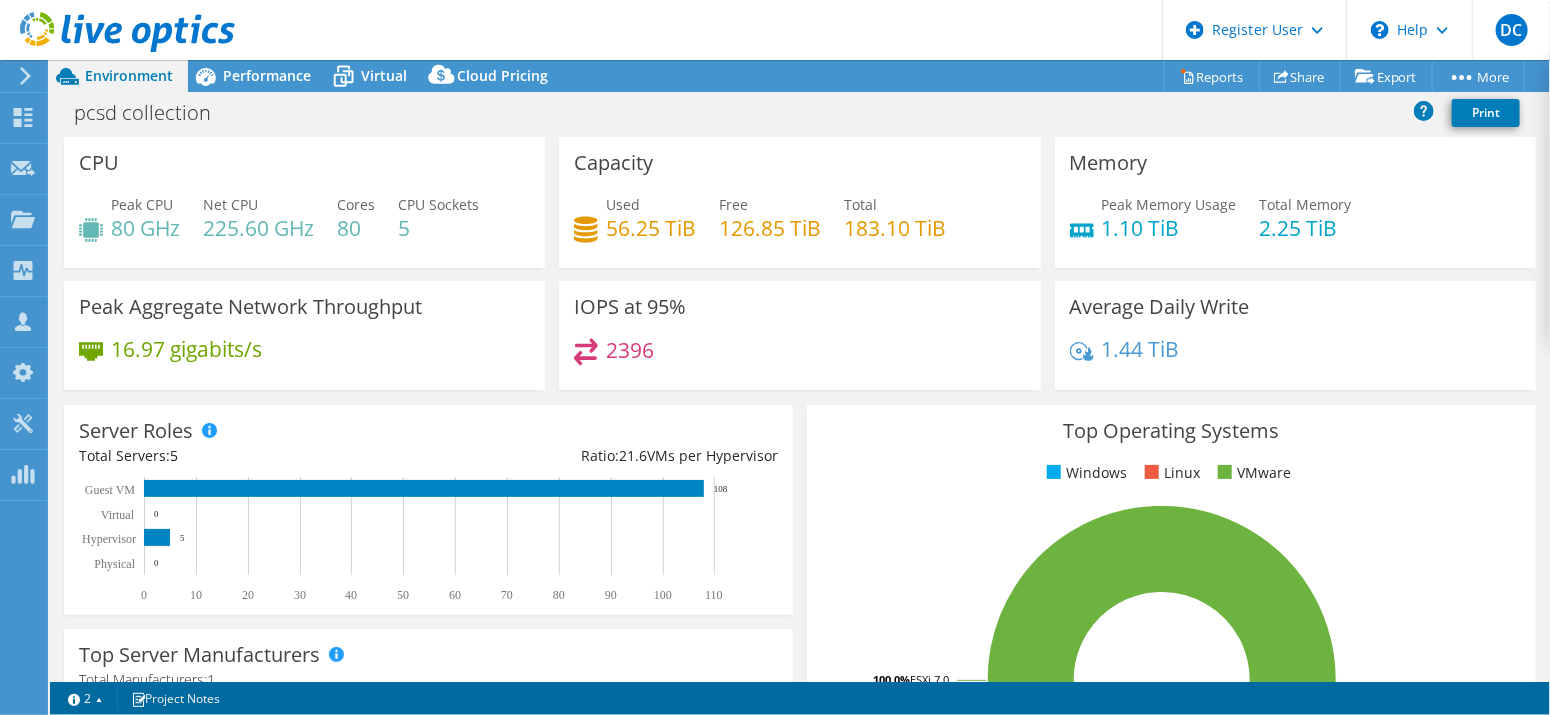 click on "2396" at bounding box center [799, 359] 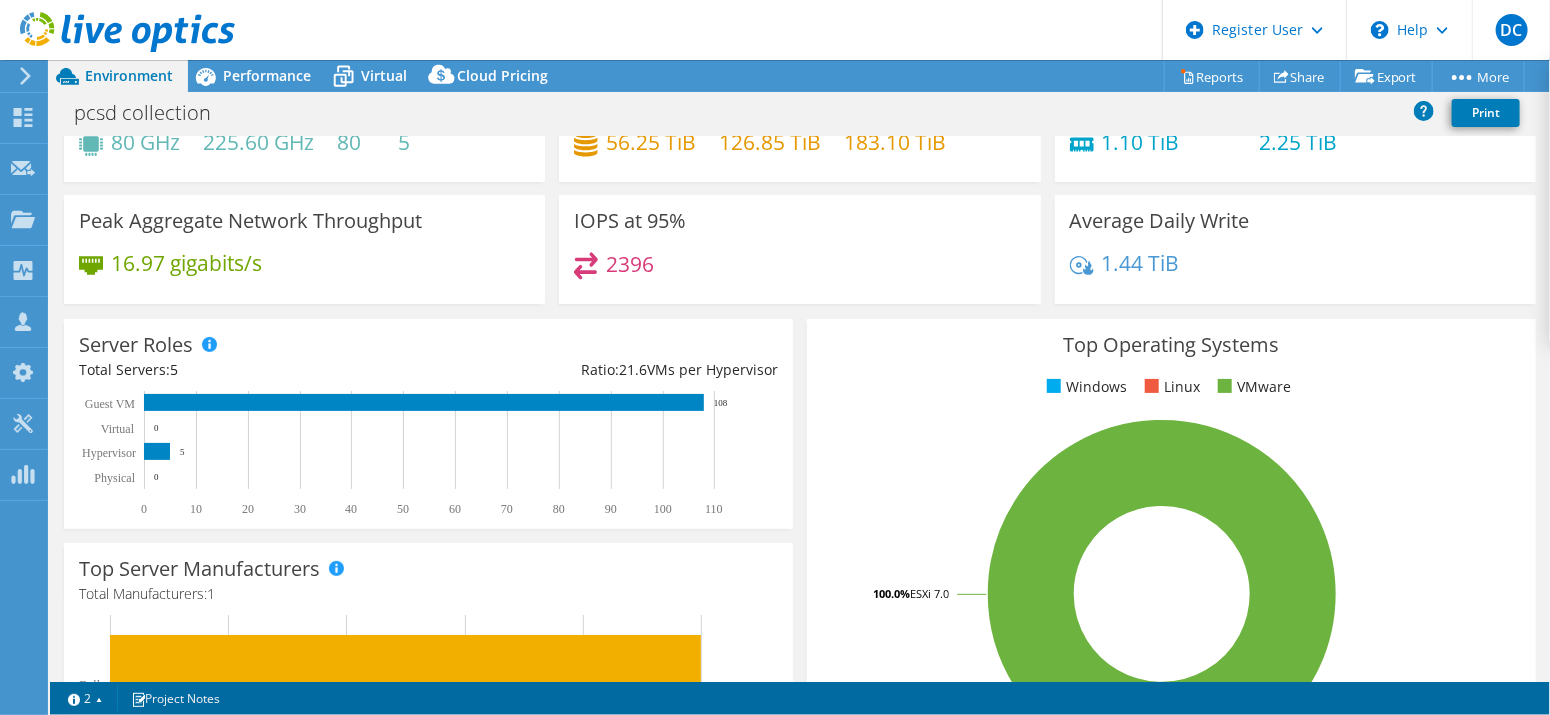 scroll, scrollTop: 0, scrollLeft: 0, axis: both 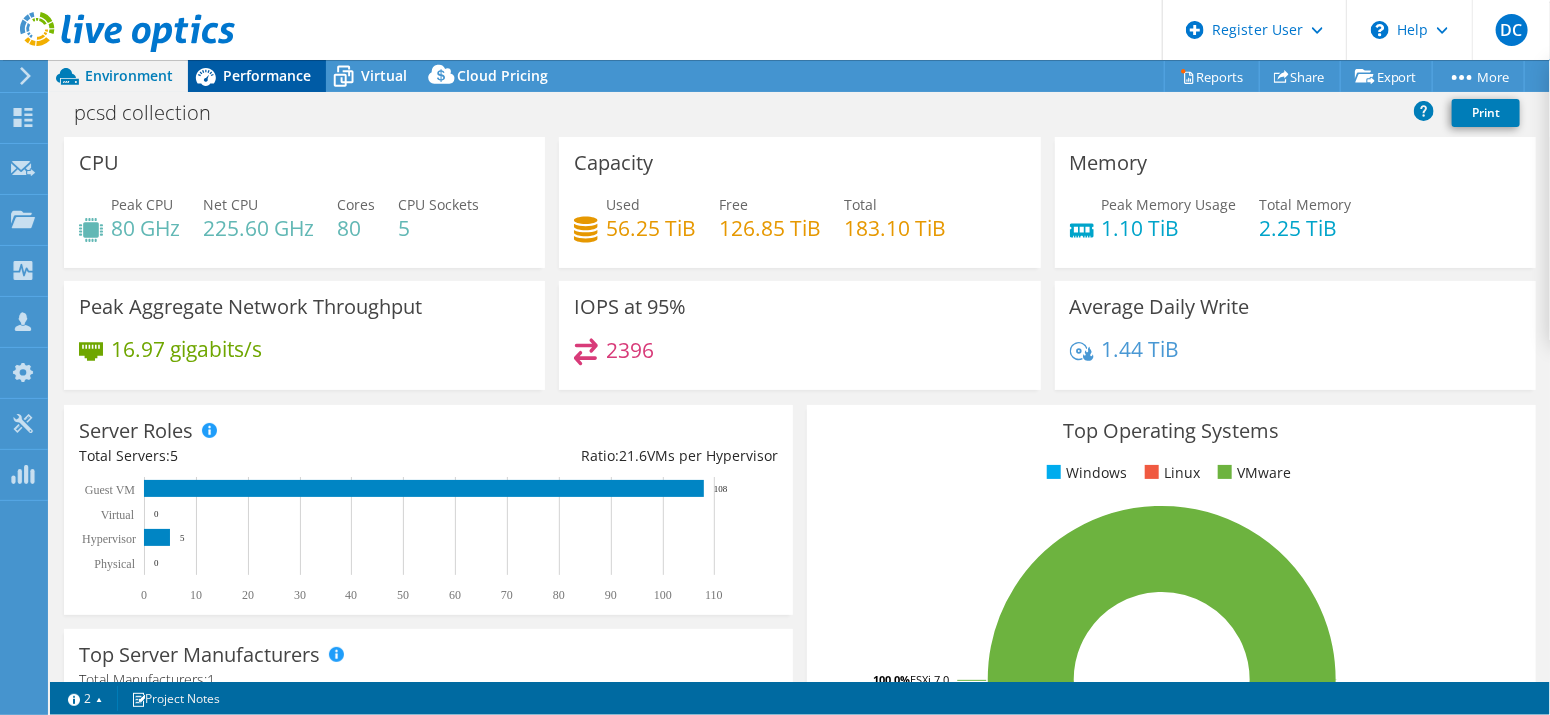click on "Performance" at bounding box center [267, 75] 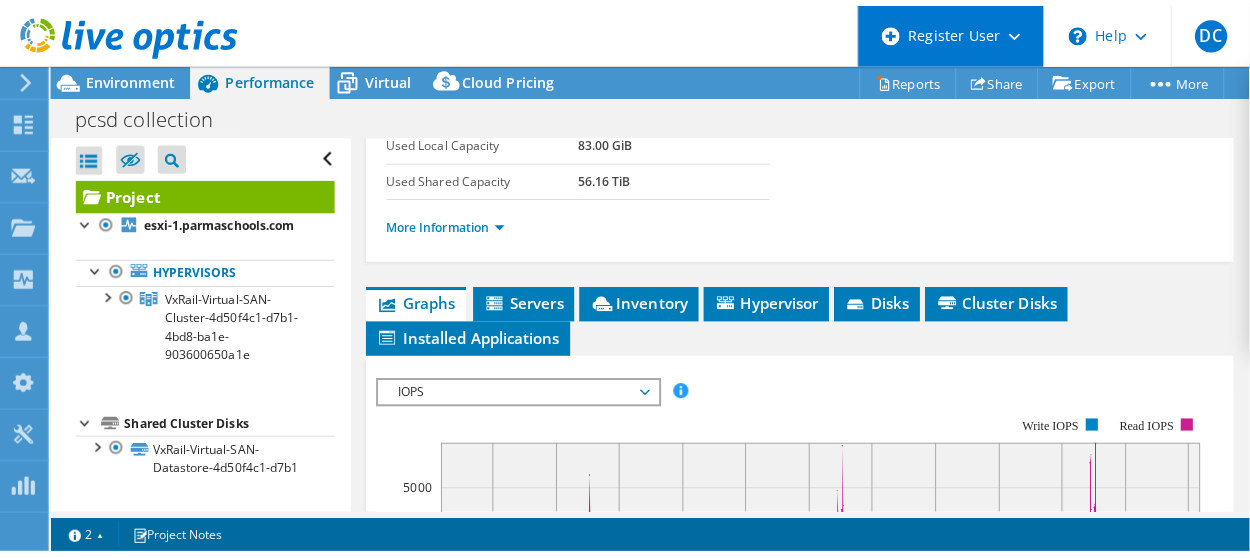 scroll, scrollTop: 400, scrollLeft: 0, axis: vertical 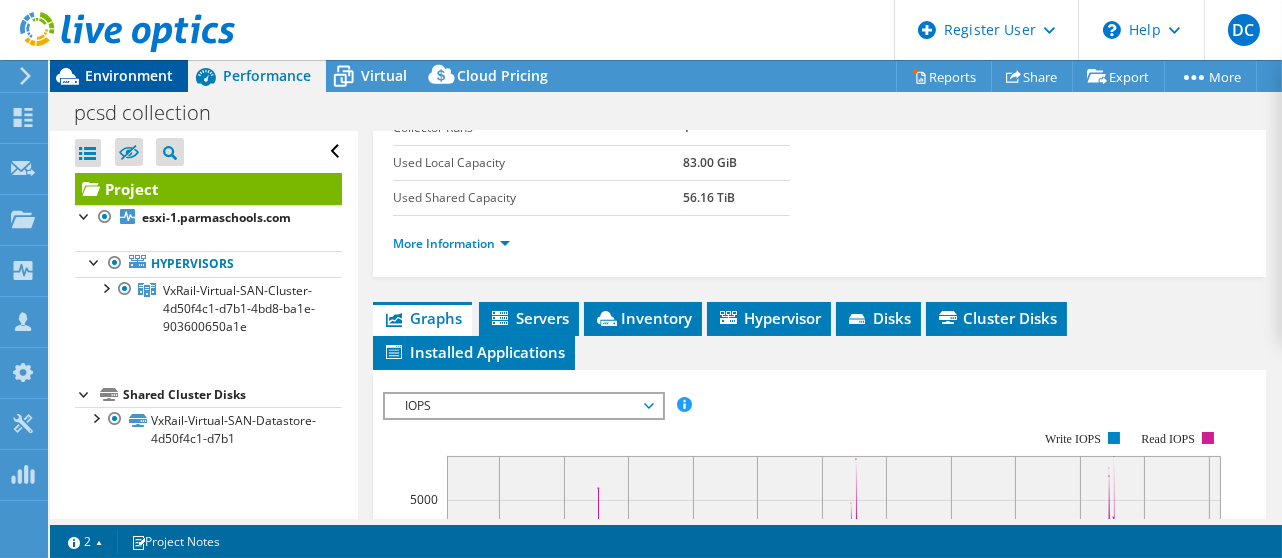 click on "Environment" at bounding box center (129, 75) 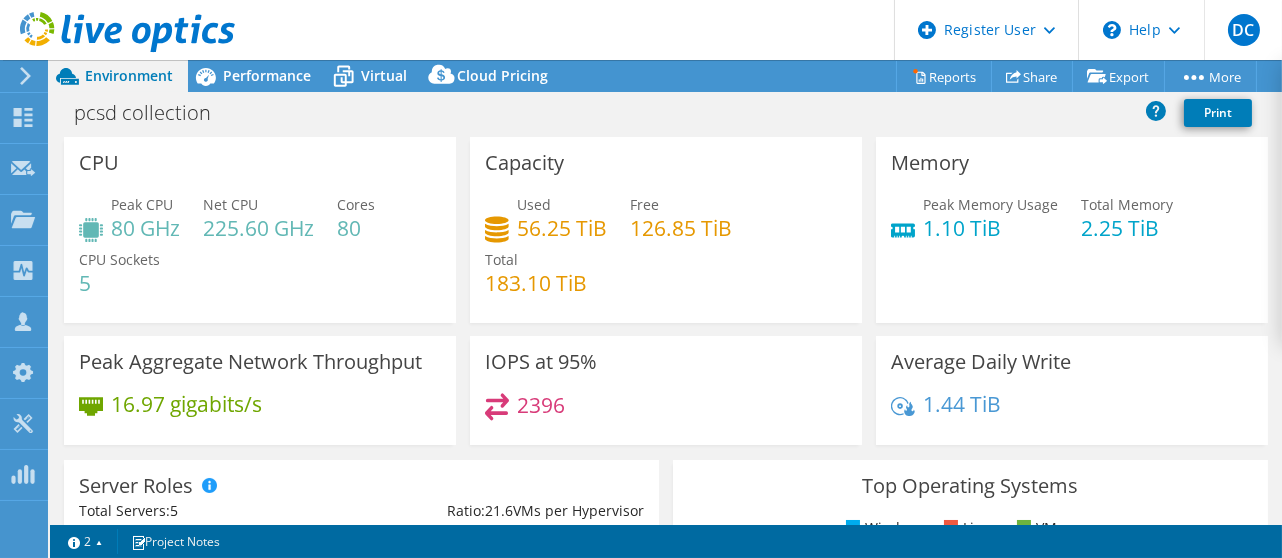 click on "2396" at bounding box center [666, 414] 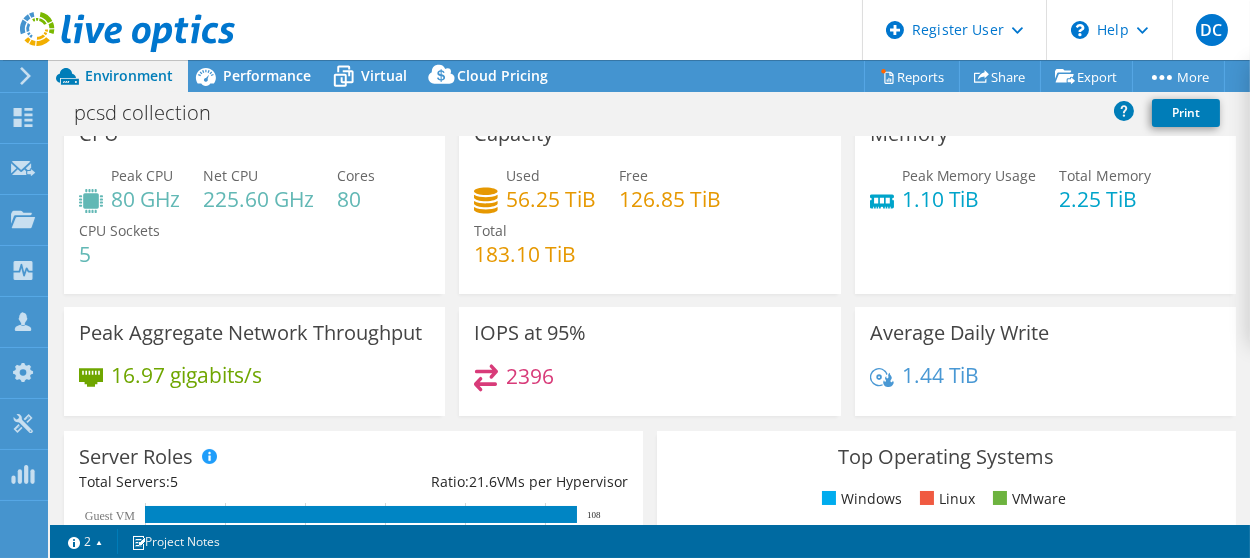 scroll, scrollTop: 0, scrollLeft: 0, axis: both 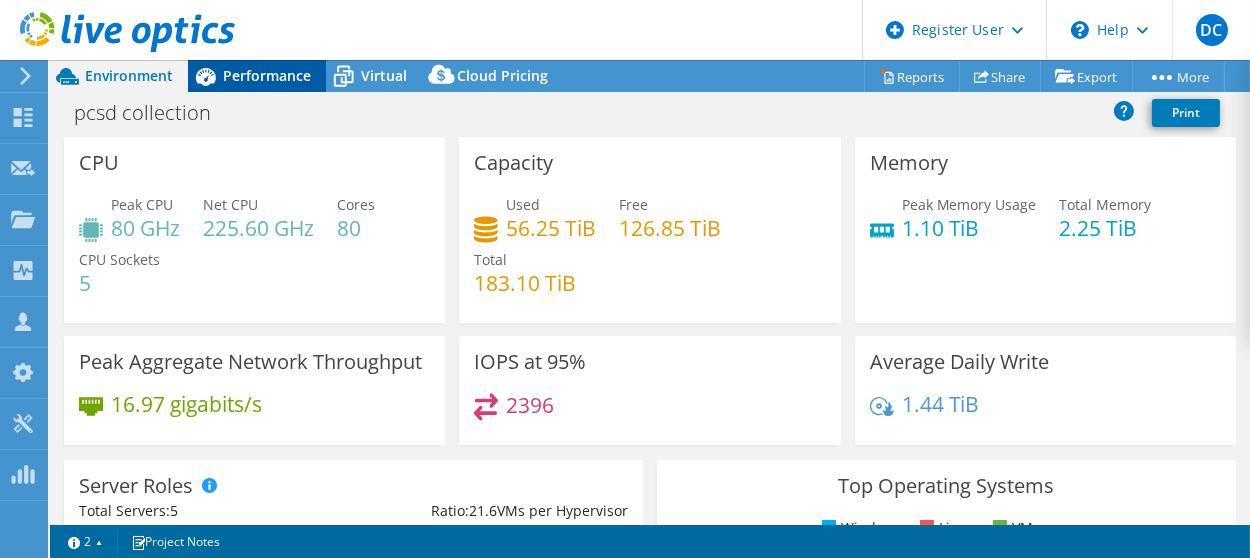 click on "Performance" at bounding box center [267, 75] 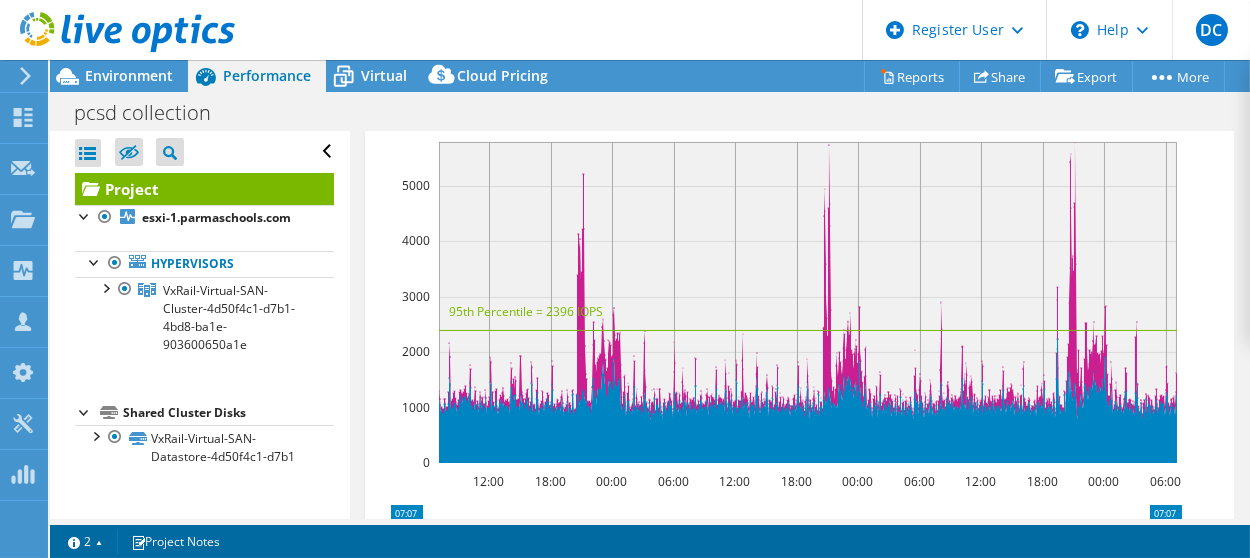 scroll, scrollTop: 600, scrollLeft: 0, axis: vertical 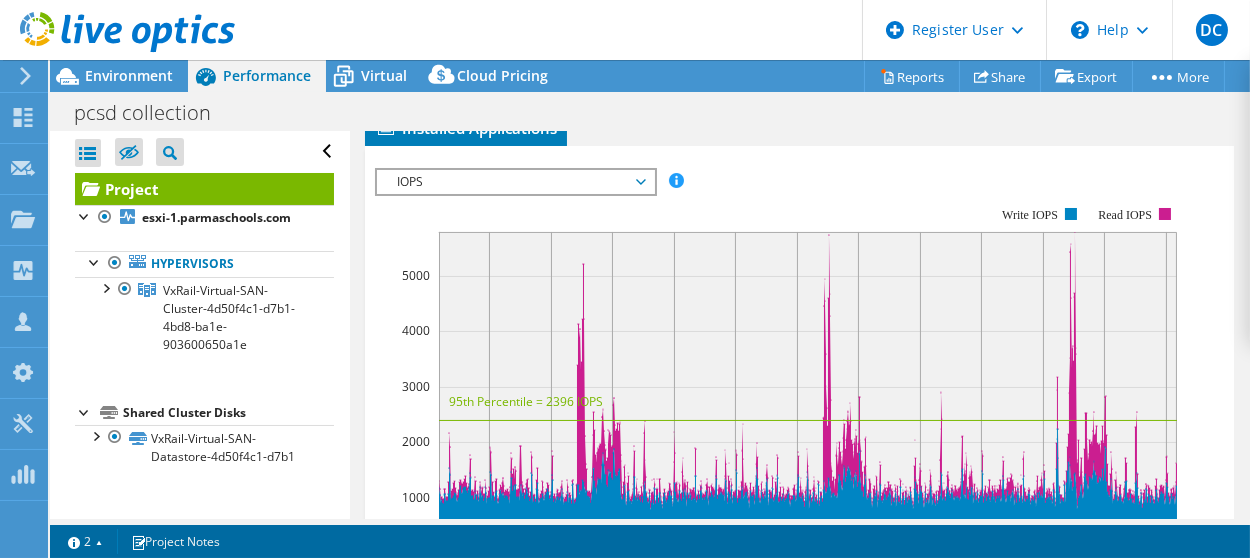 click on "IOPS" at bounding box center (515, 182) 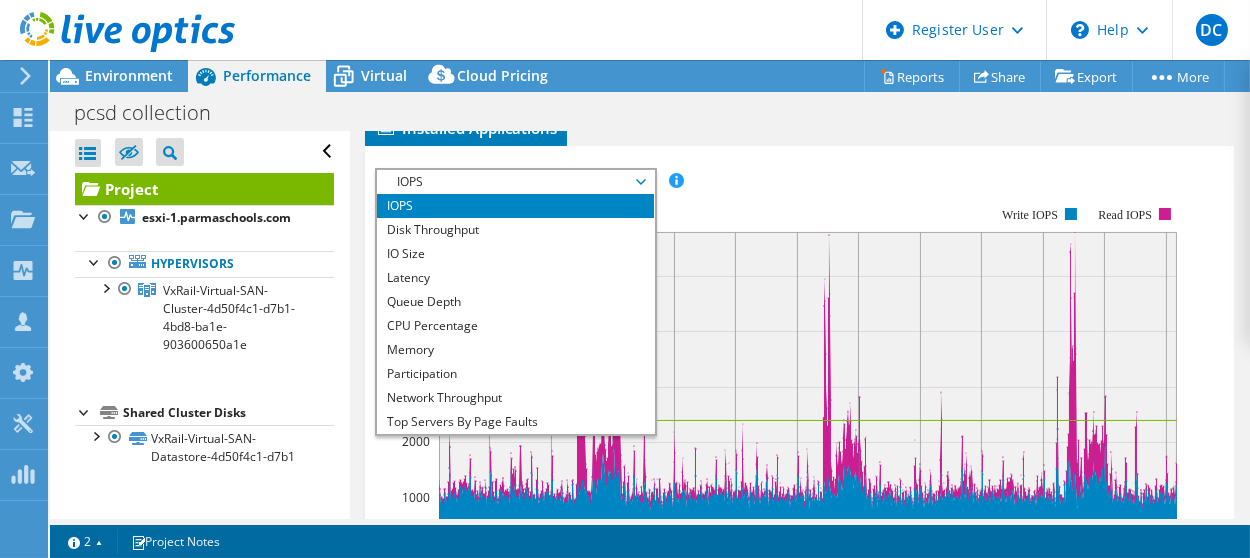 click on "IOPS
Disk Throughput
IO Size
Latency
Queue Depth
CPU Percentage
Memory
Page Faults
Participation
Network Throughput
Top Servers By Page Faults
Workload Concentration Line
Workload Concentration Bubble All" at bounding box center [799, 498] 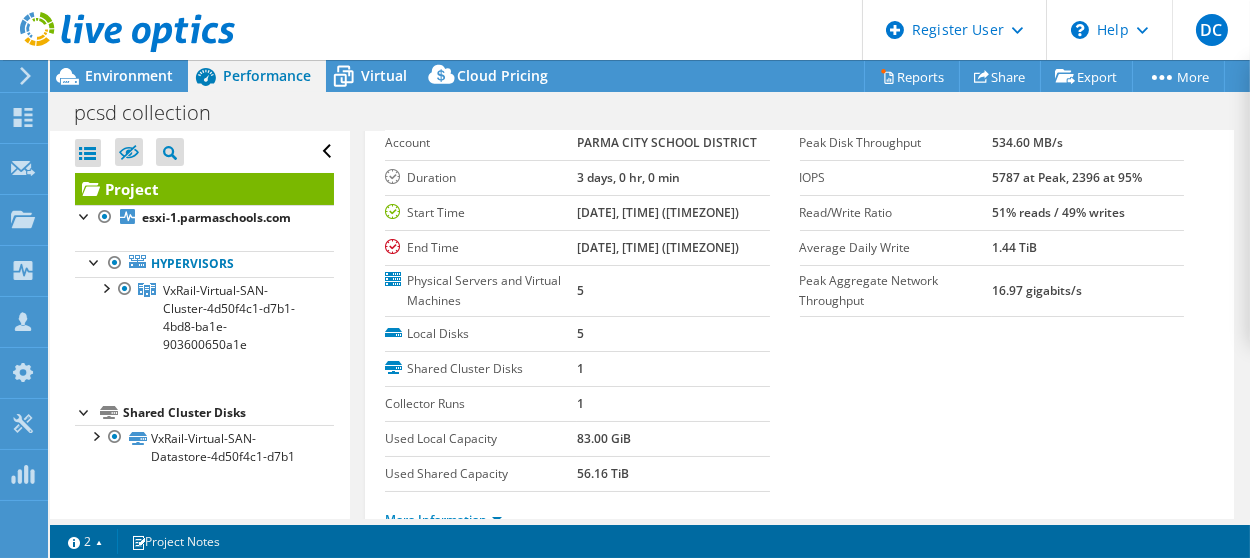 scroll, scrollTop: 0, scrollLeft: 0, axis: both 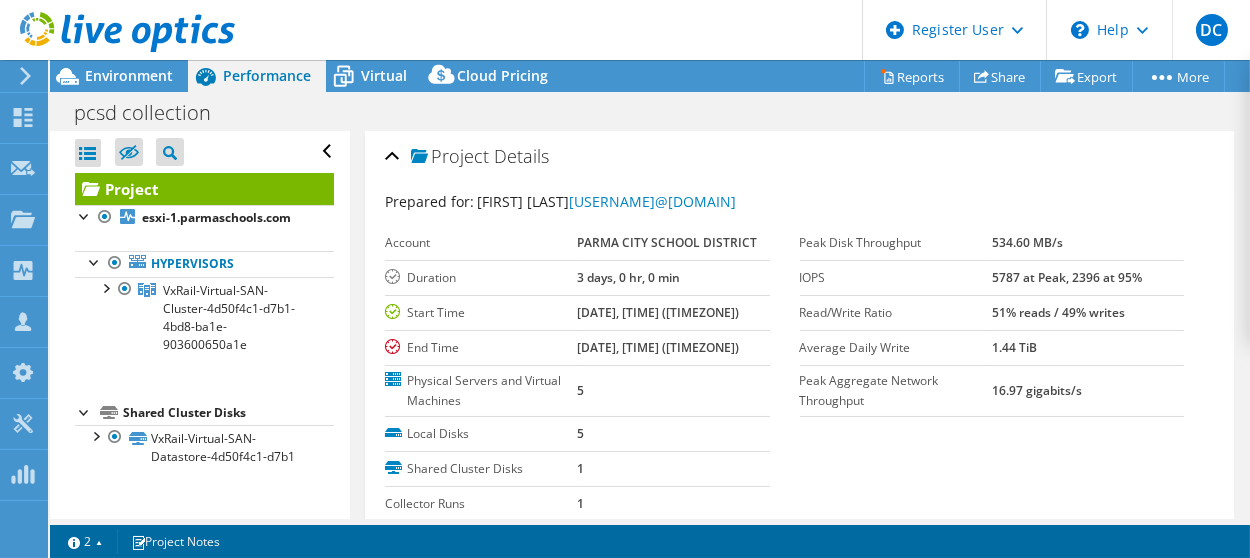 drag, startPoint x: 1005, startPoint y: 273, endPoint x: 1143, endPoint y: 284, distance: 138.43771 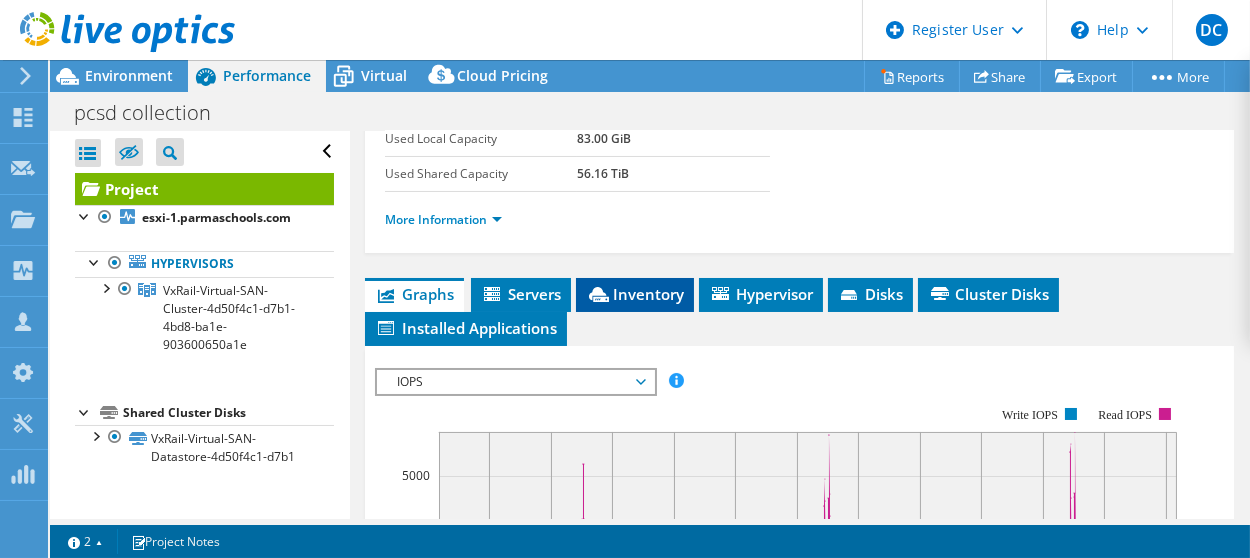 click on "Inventory" at bounding box center (635, 294) 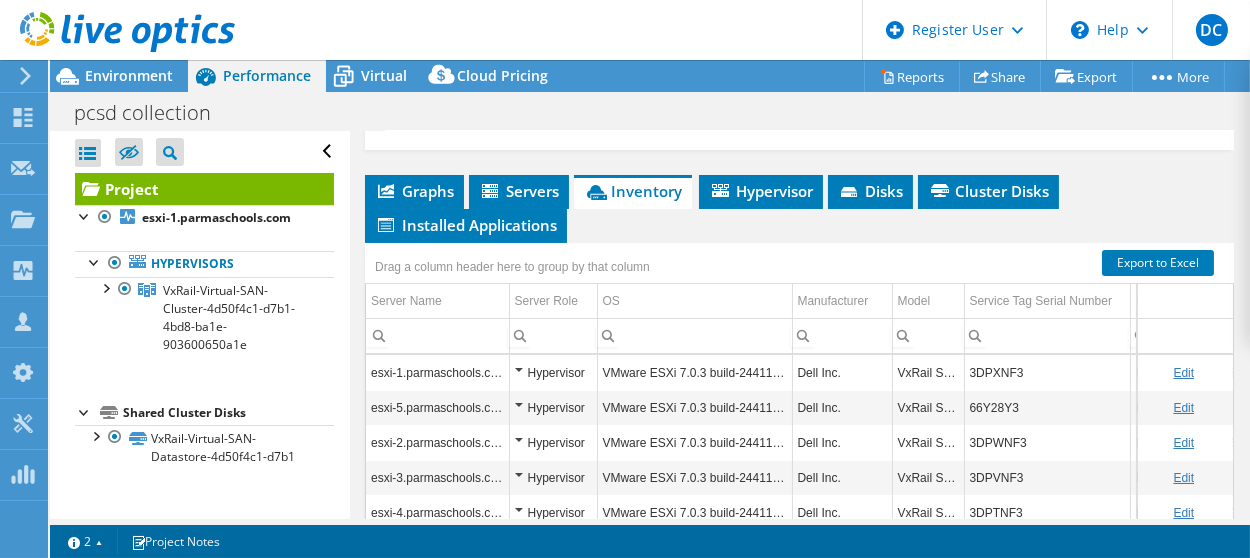 scroll, scrollTop: 600, scrollLeft: 0, axis: vertical 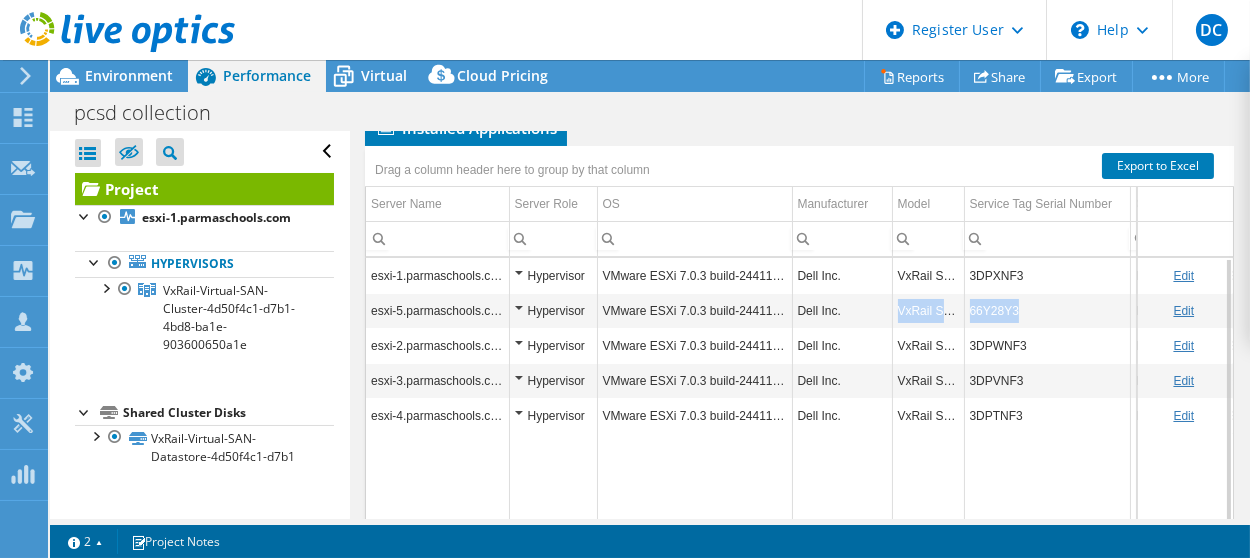 drag, startPoint x: 1016, startPoint y: 324, endPoint x: 892, endPoint y: 326, distance: 124.01613 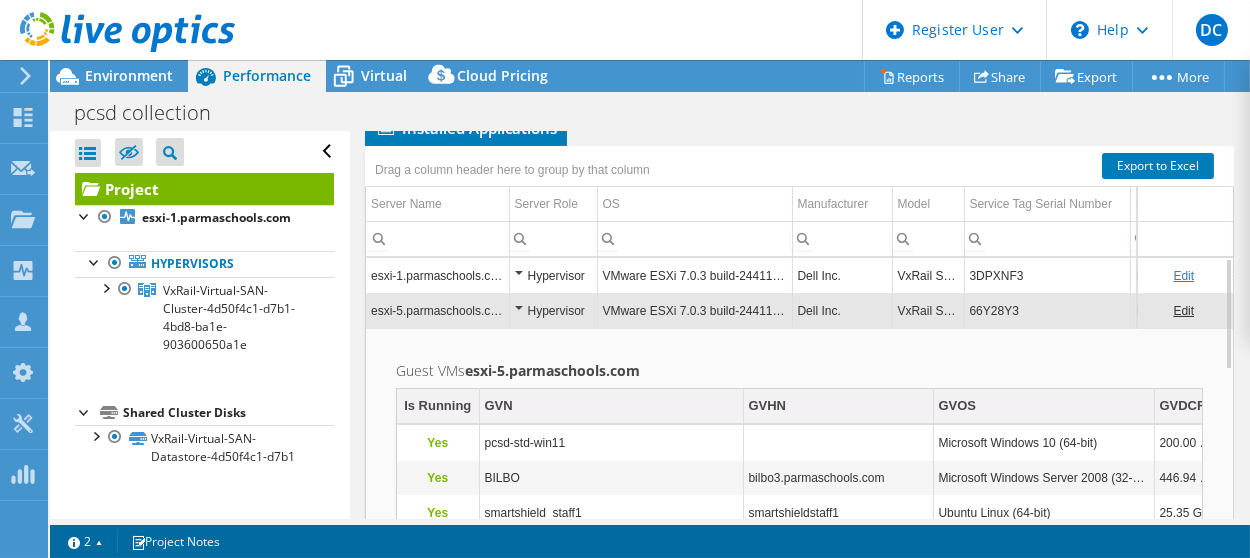 click on "VxRail S670" at bounding box center [928, 310] 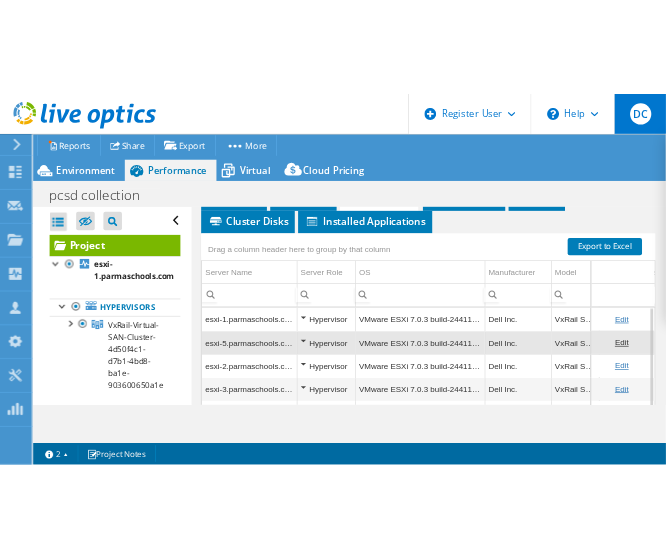 scroll, scrollTop: 0, scrollLeft: 0, axis: both 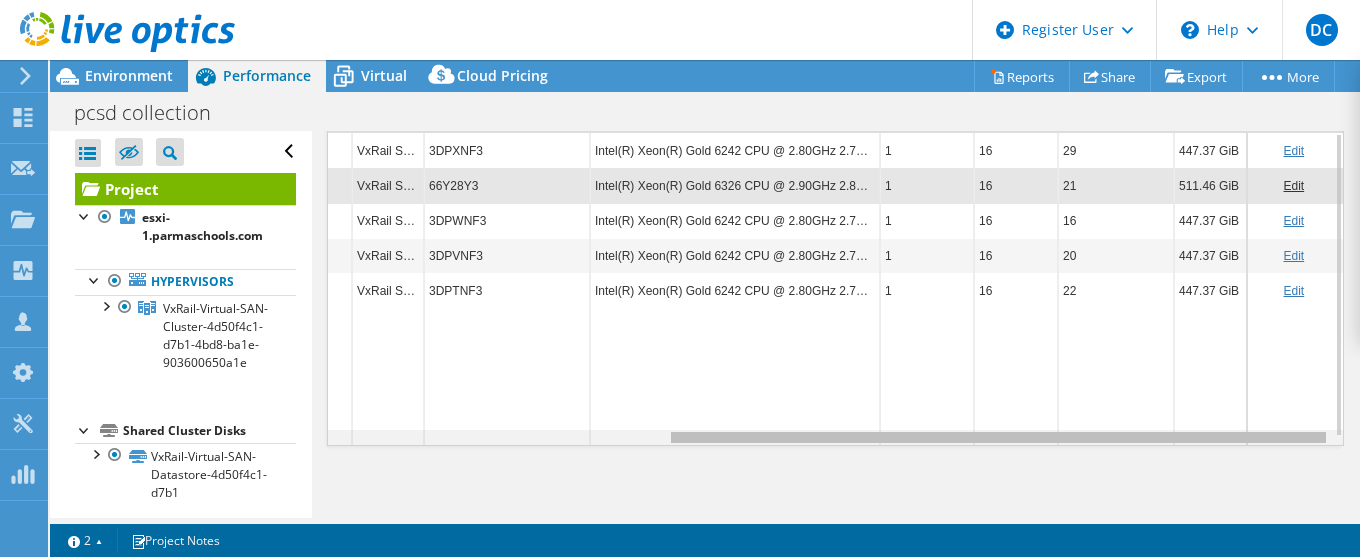 drag, startPoint x: 950, startPoint y: 438, endPoint x: 1367, endPoint y: 489, distance: 420.10712 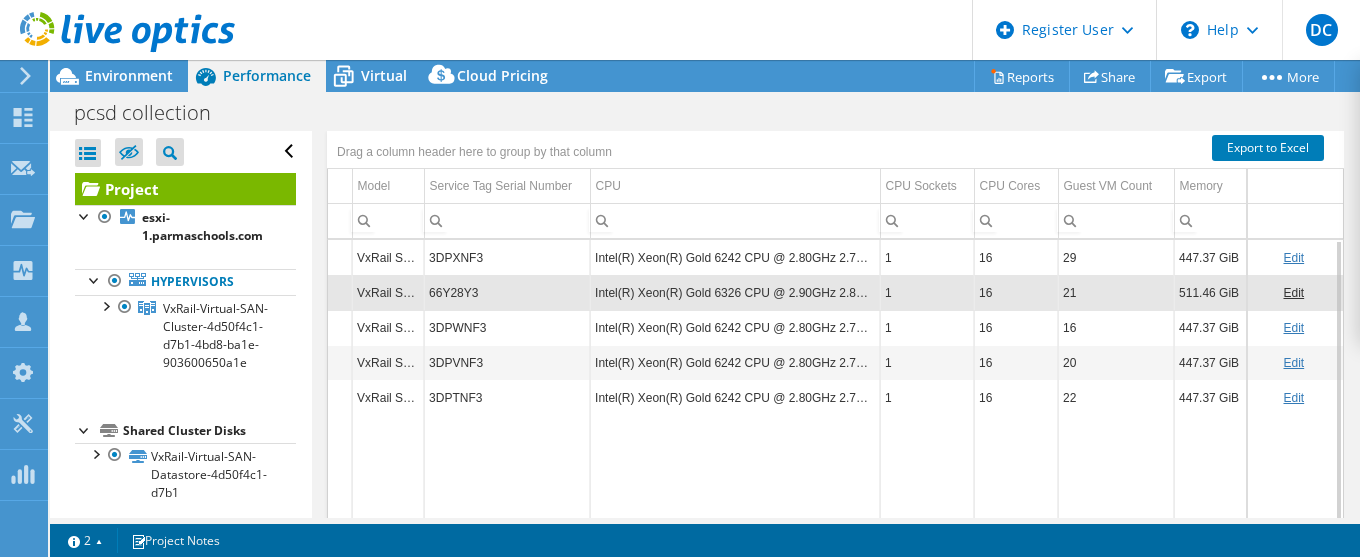 scroll, scrollTop: 575, scrollLeft: 0, axis: vertical 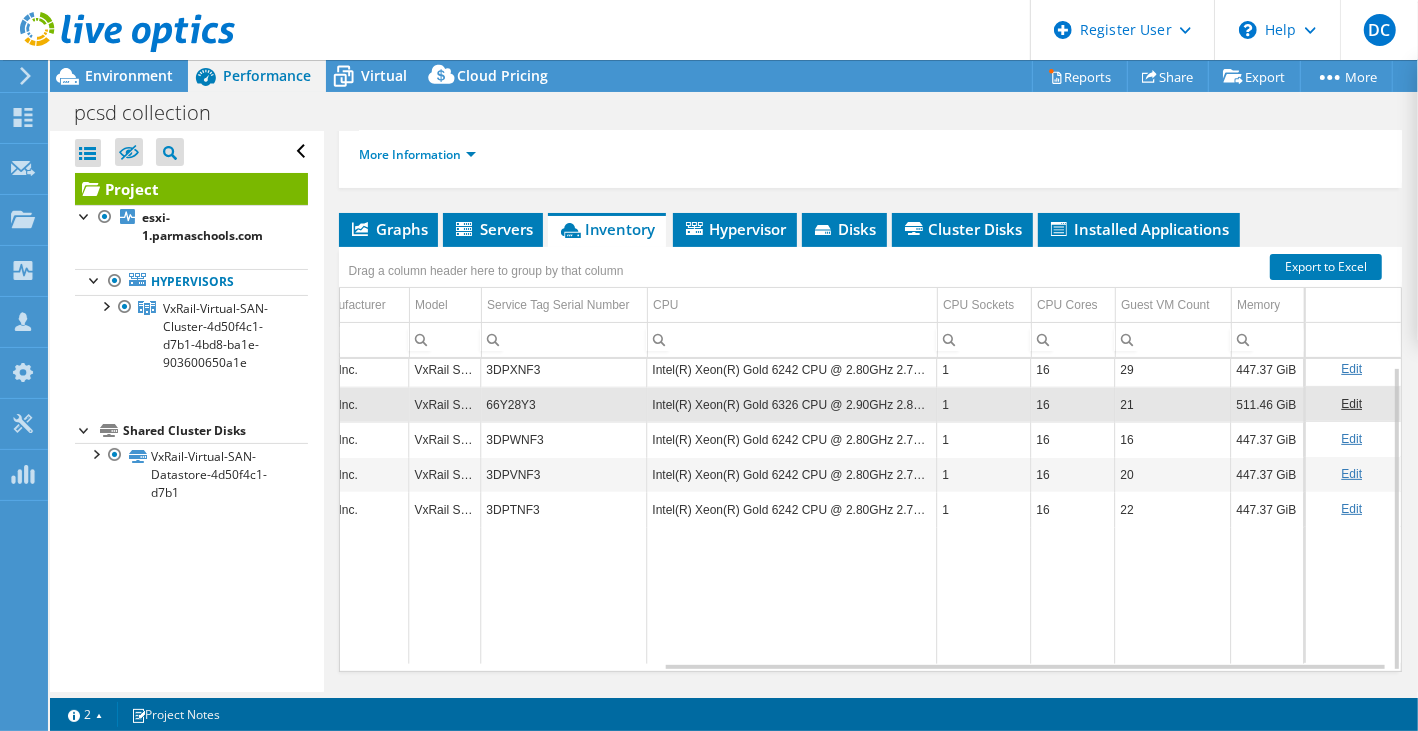 click at bounding box center (792, 595) 